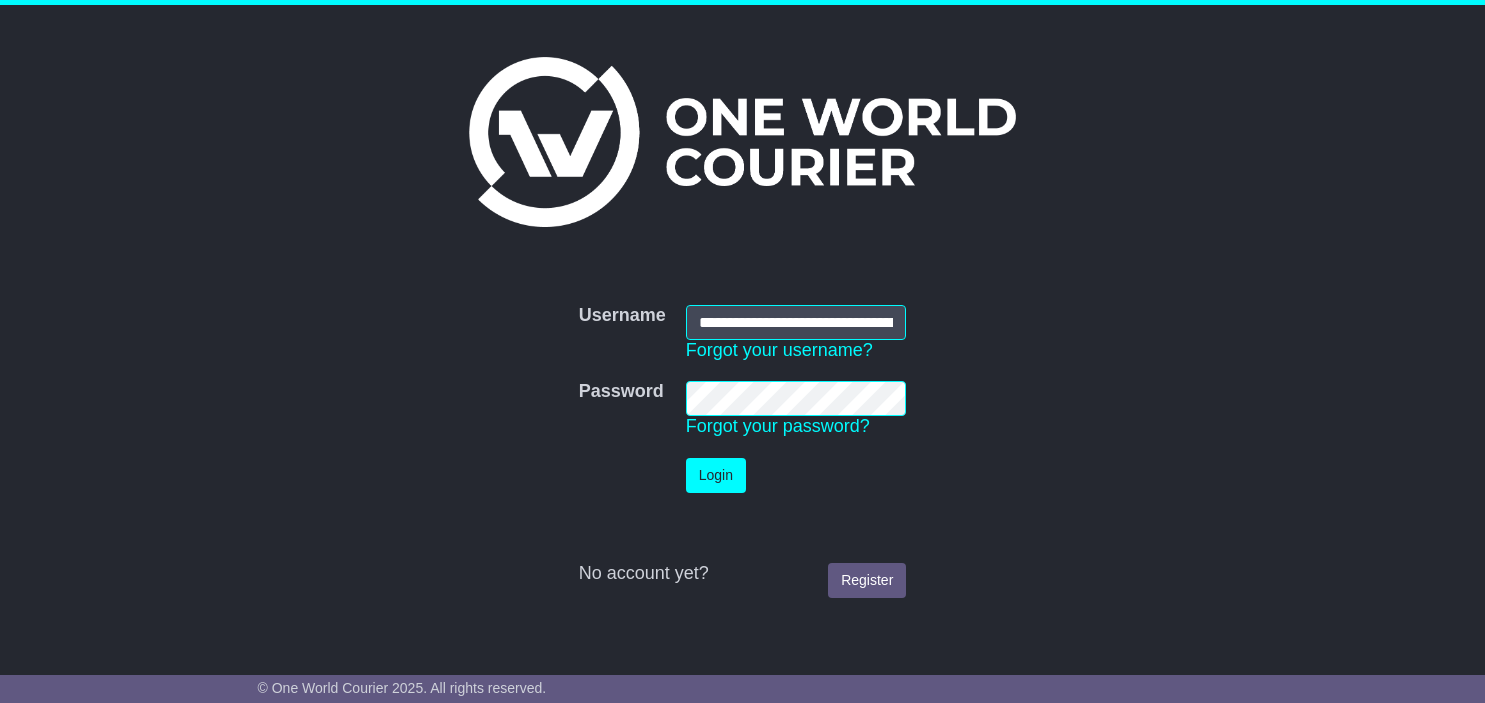 scroll, scrollTop: 0, scrollLeft: 0, axis: both 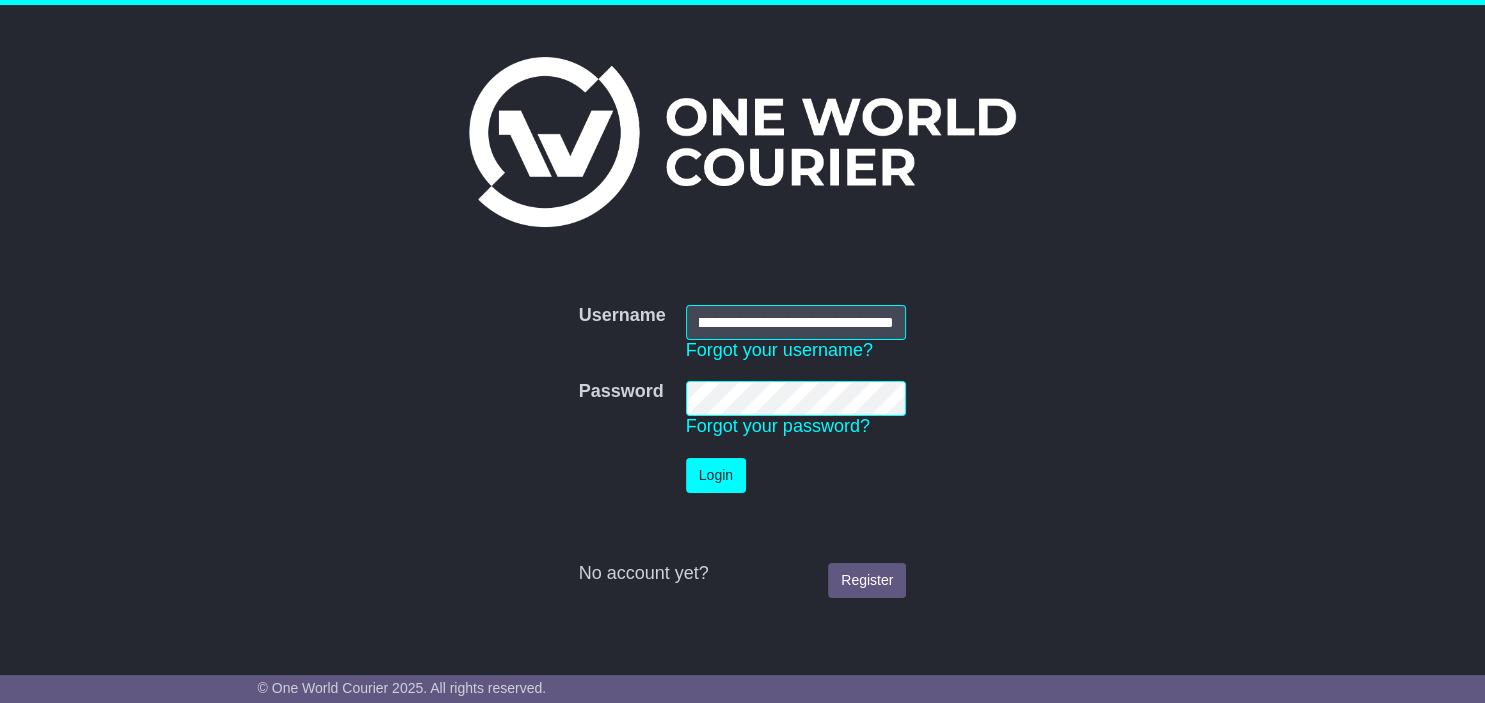 type on "**********" 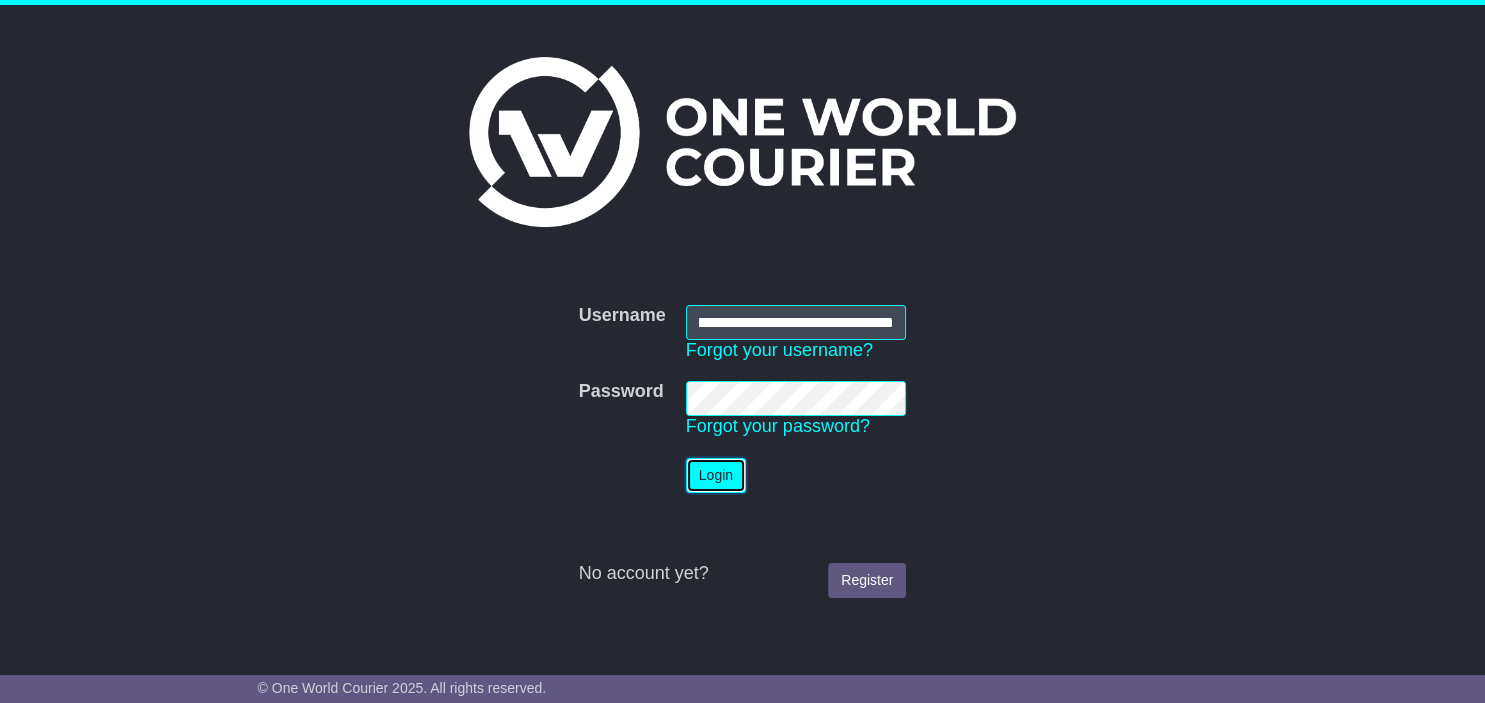 click on "Login" at bounding box center (716, 475) 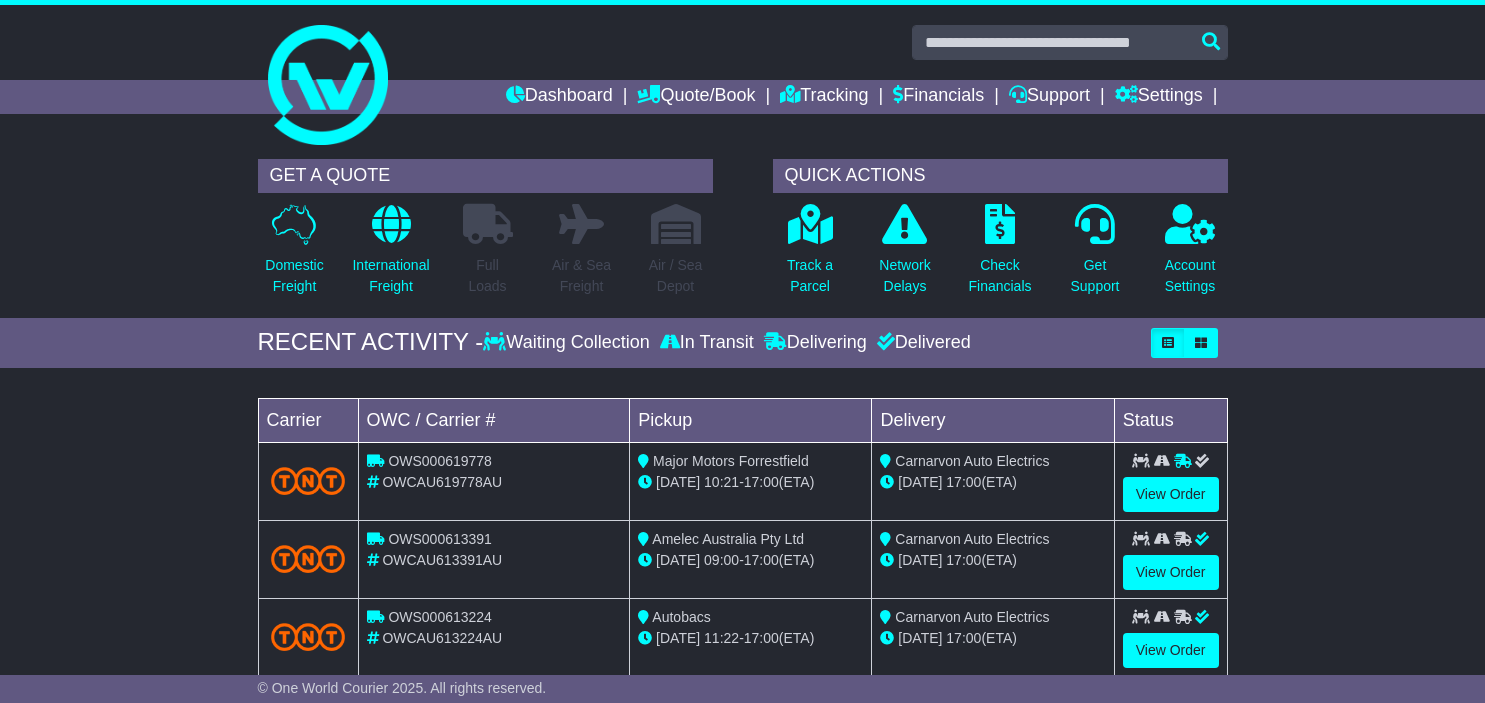 scroll, scrollTop: 0, scrollLeft: 0, axis: both 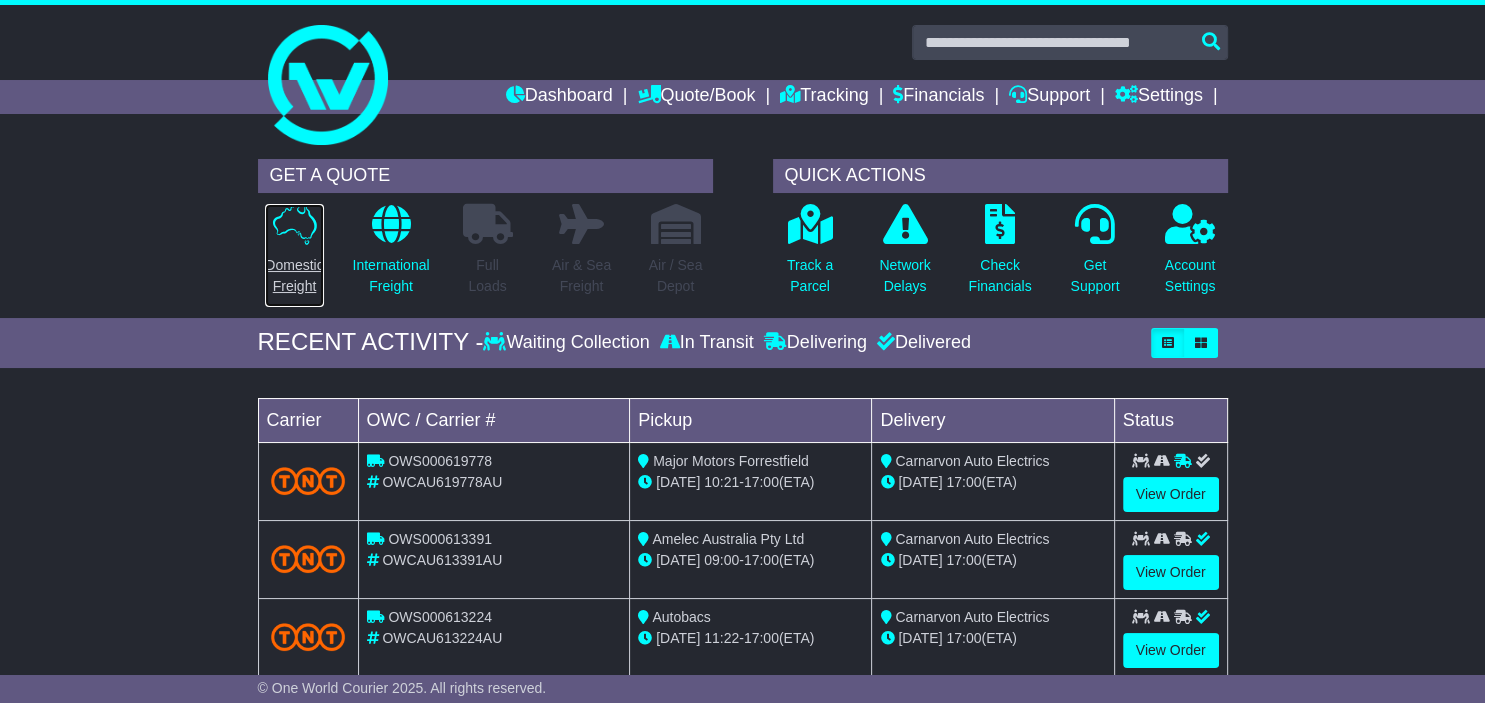 click at bounding box center [294, 224] 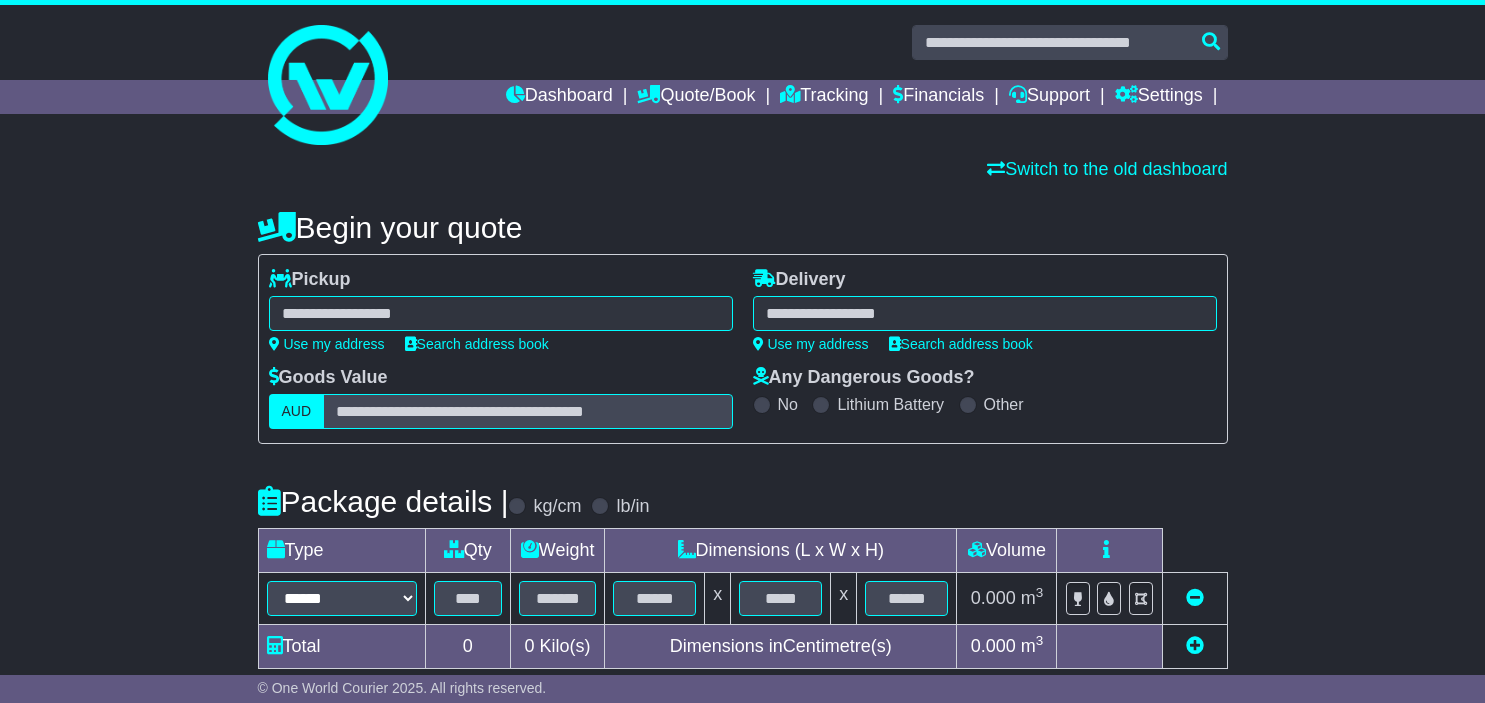scroll, scrollTop: 0, scrollLeft: 0, axis: both 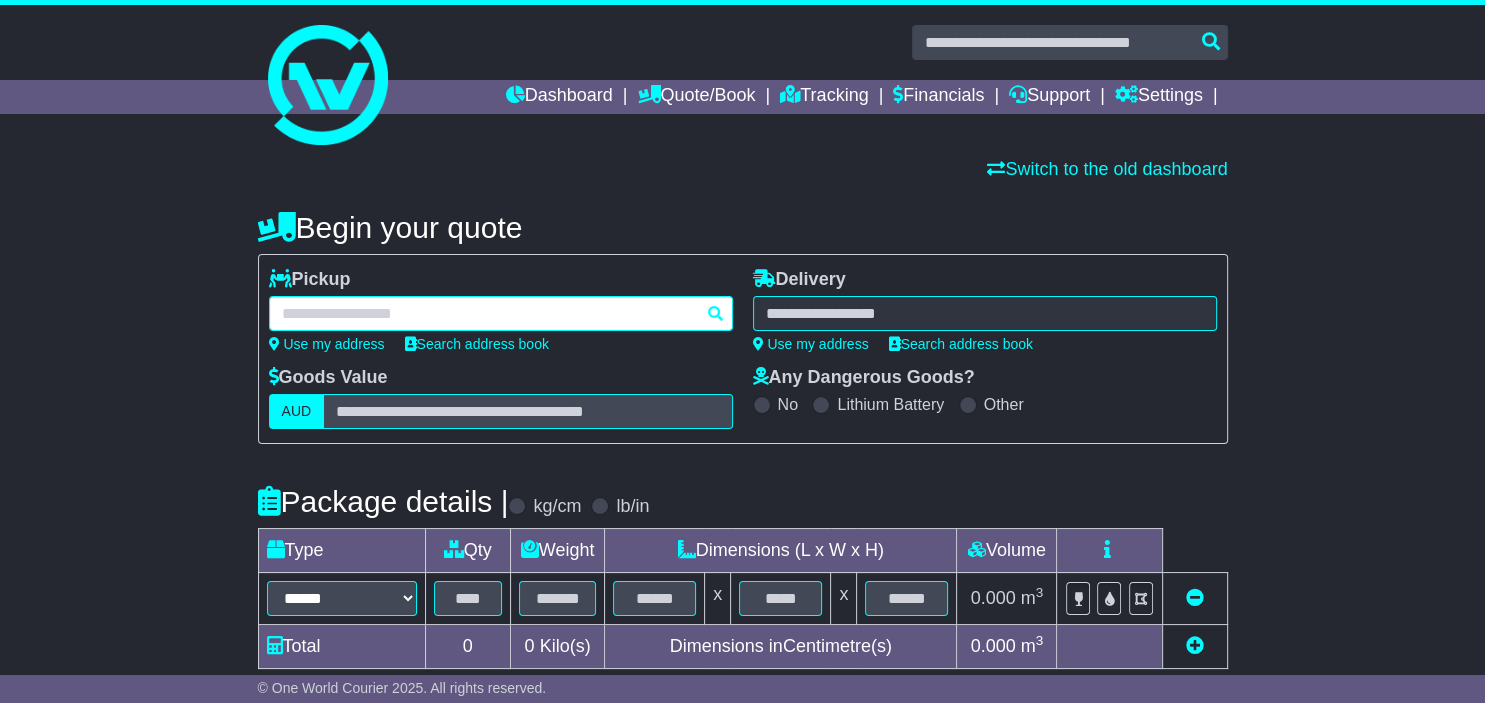 click at bounding box center [501, 313] 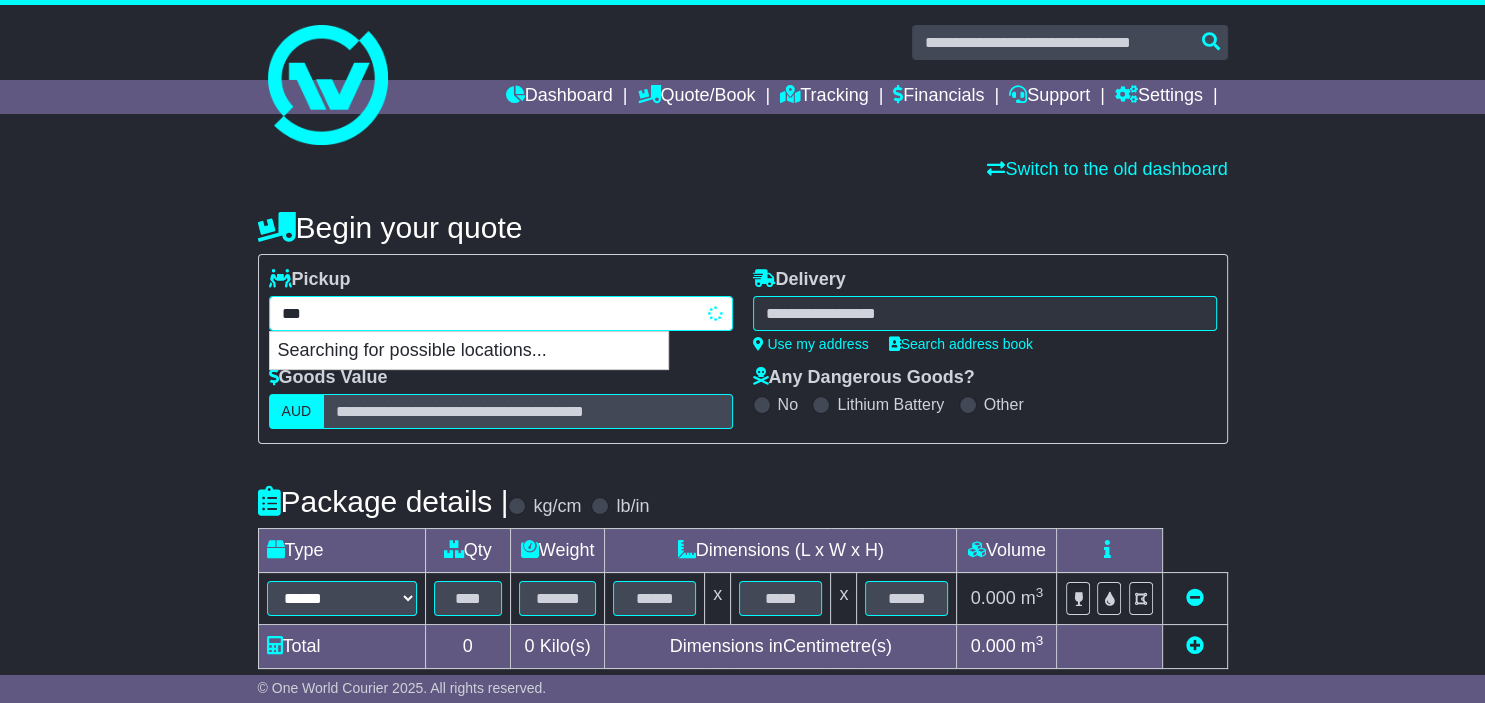 type on "****" 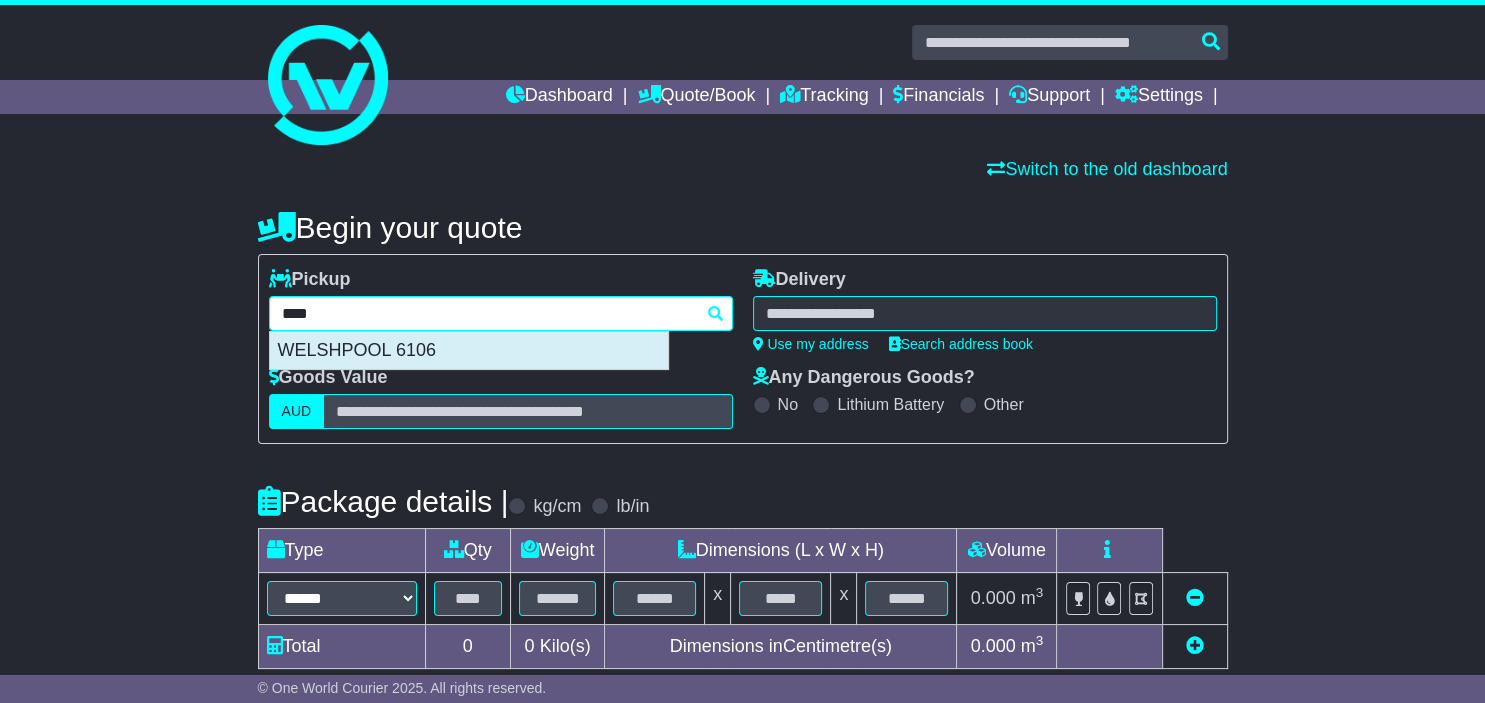 click on "WELSHPOOL 6106" at bounding box center [469, 351] 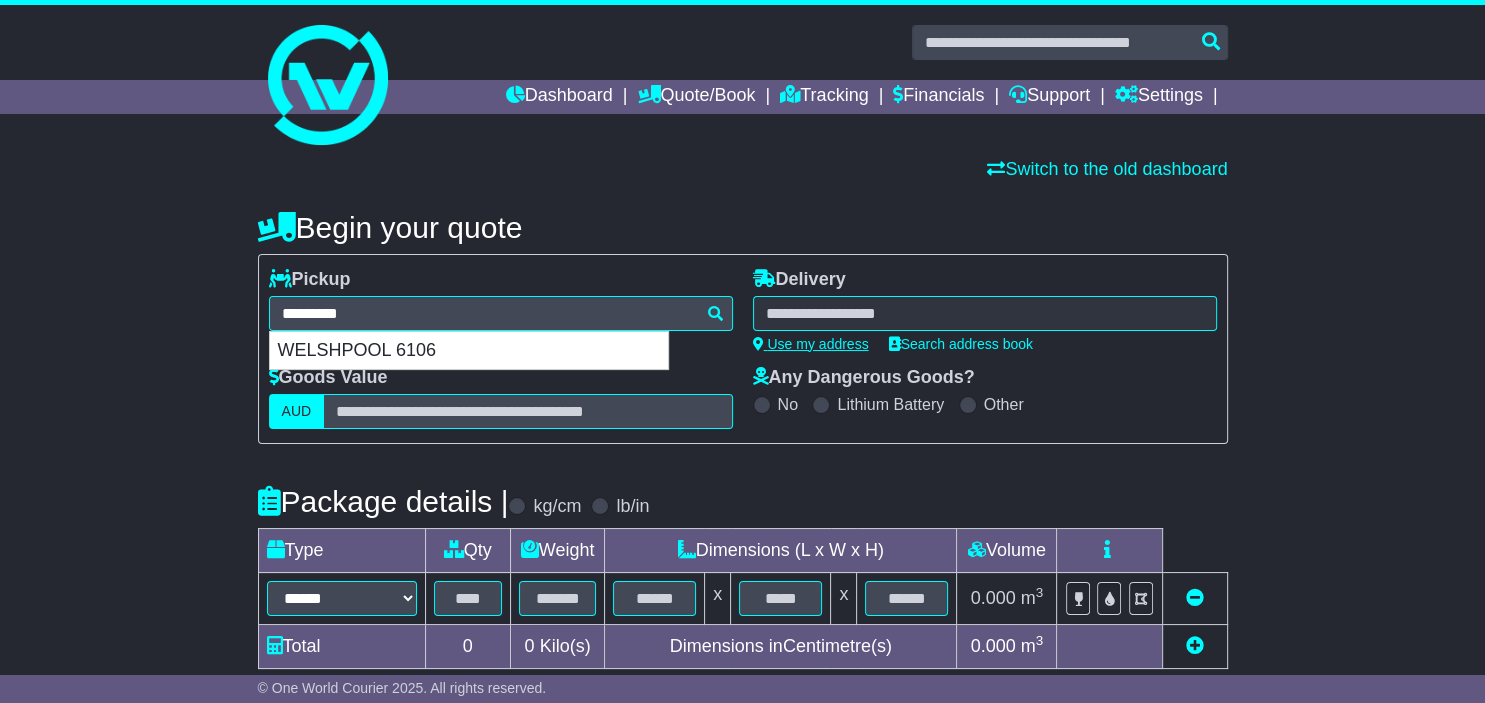 type on "**********" 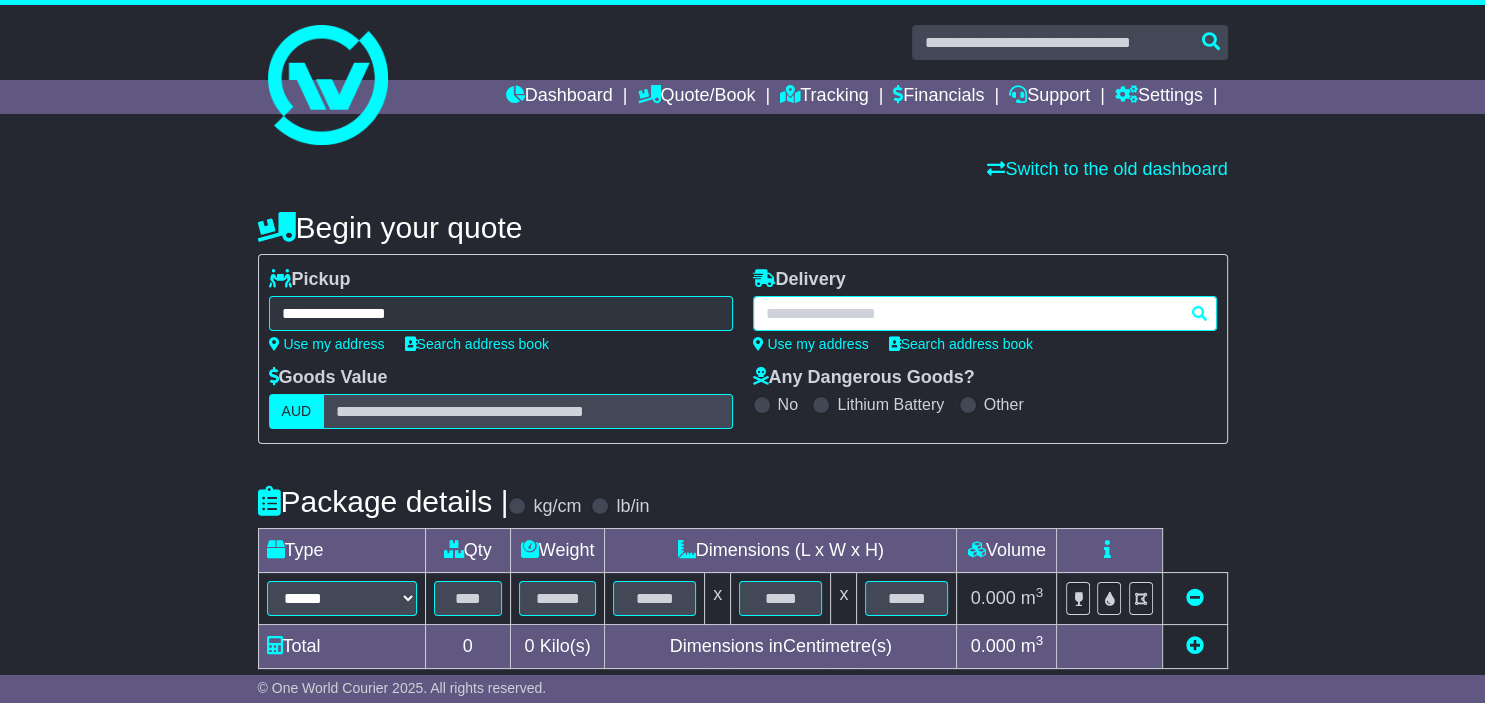 drag, startPoint x: 839, startPoint y: 312, endPoint x: 863, endPoint y: 294, distance: 30 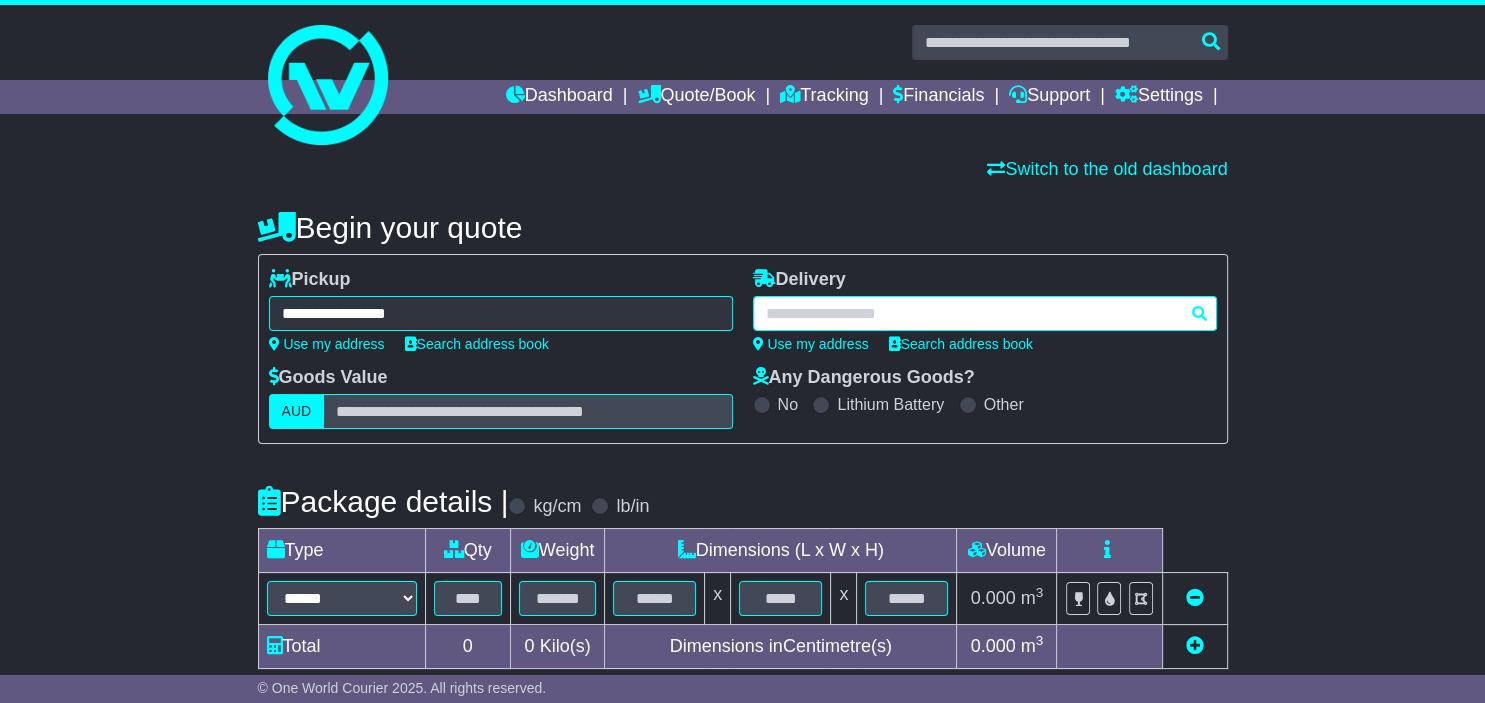 click at bounding box center (985, 313) 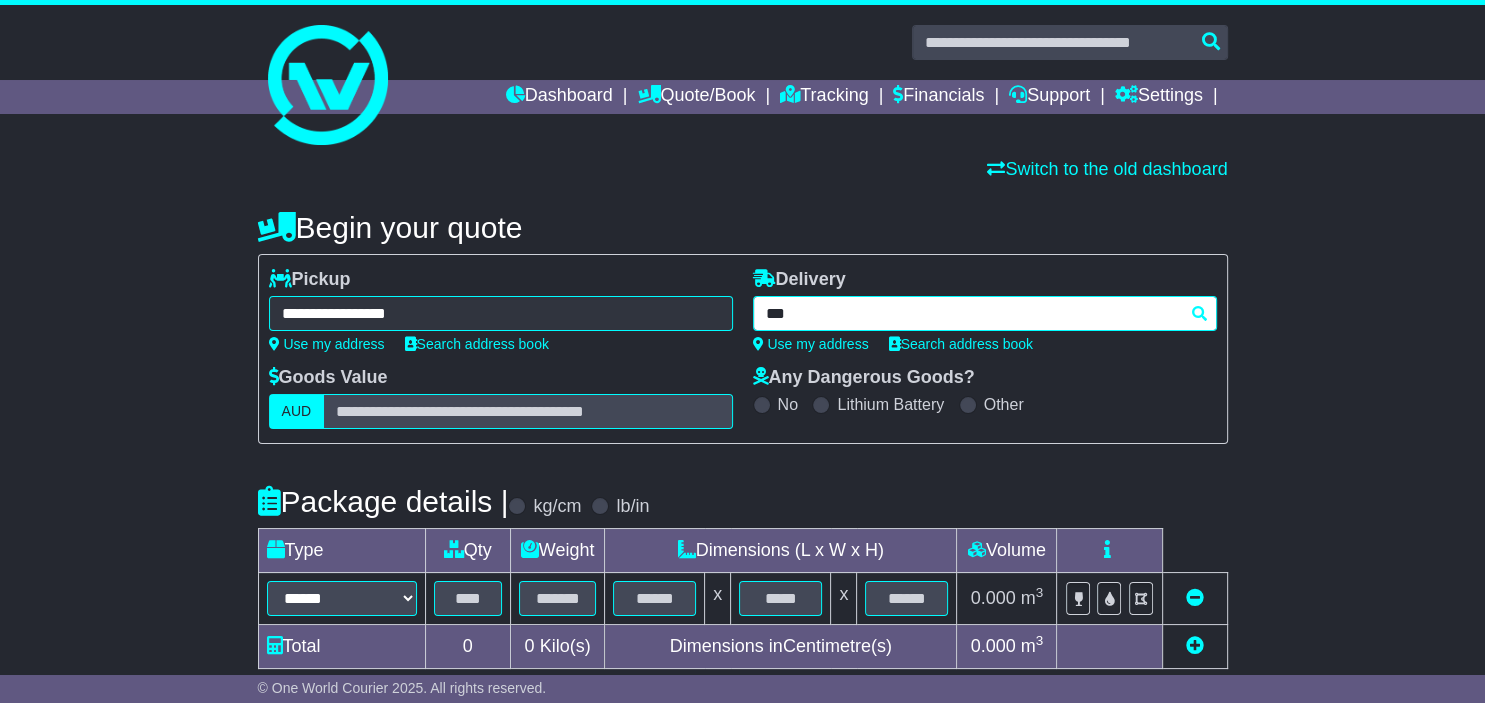 type on "****" 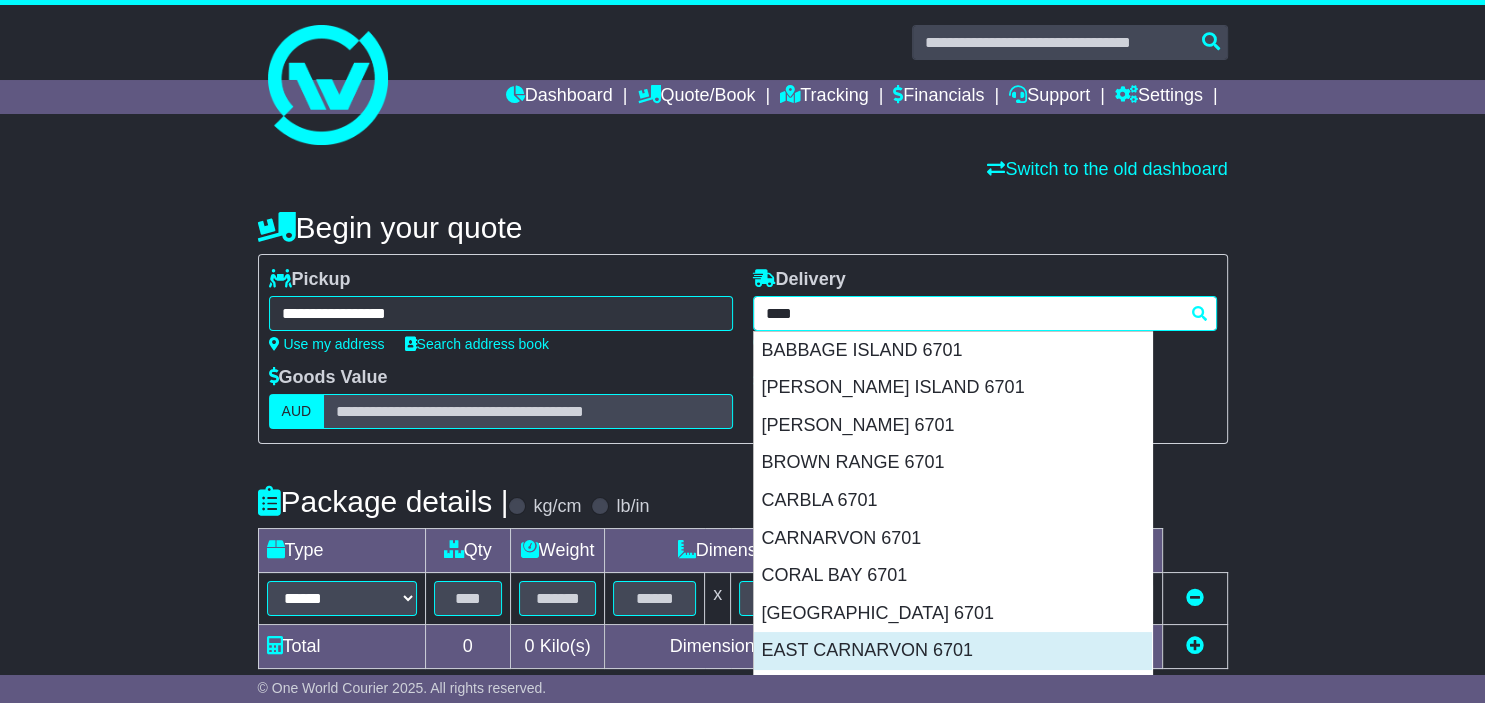 click on "EAST CARNARVON 6701" at bounding box center (953, 651) 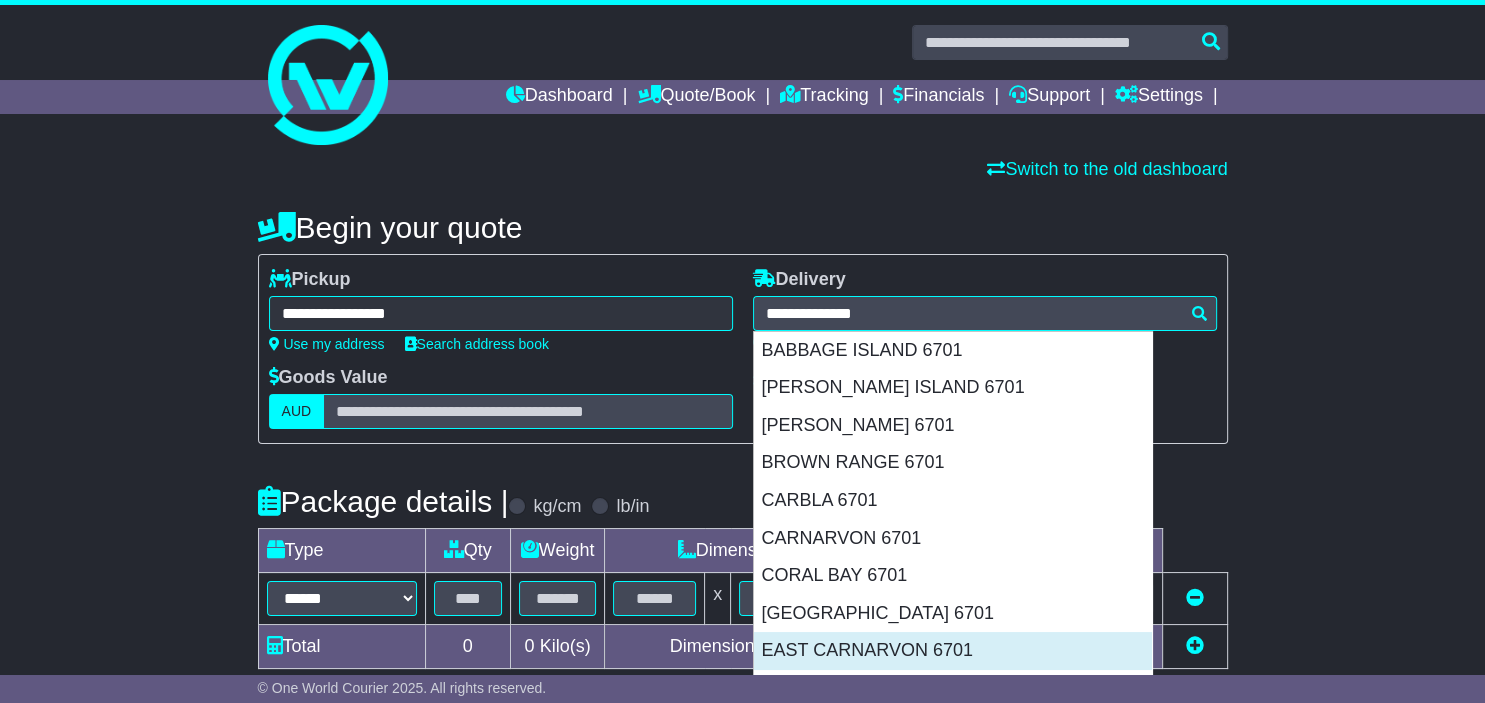 type on "**********" 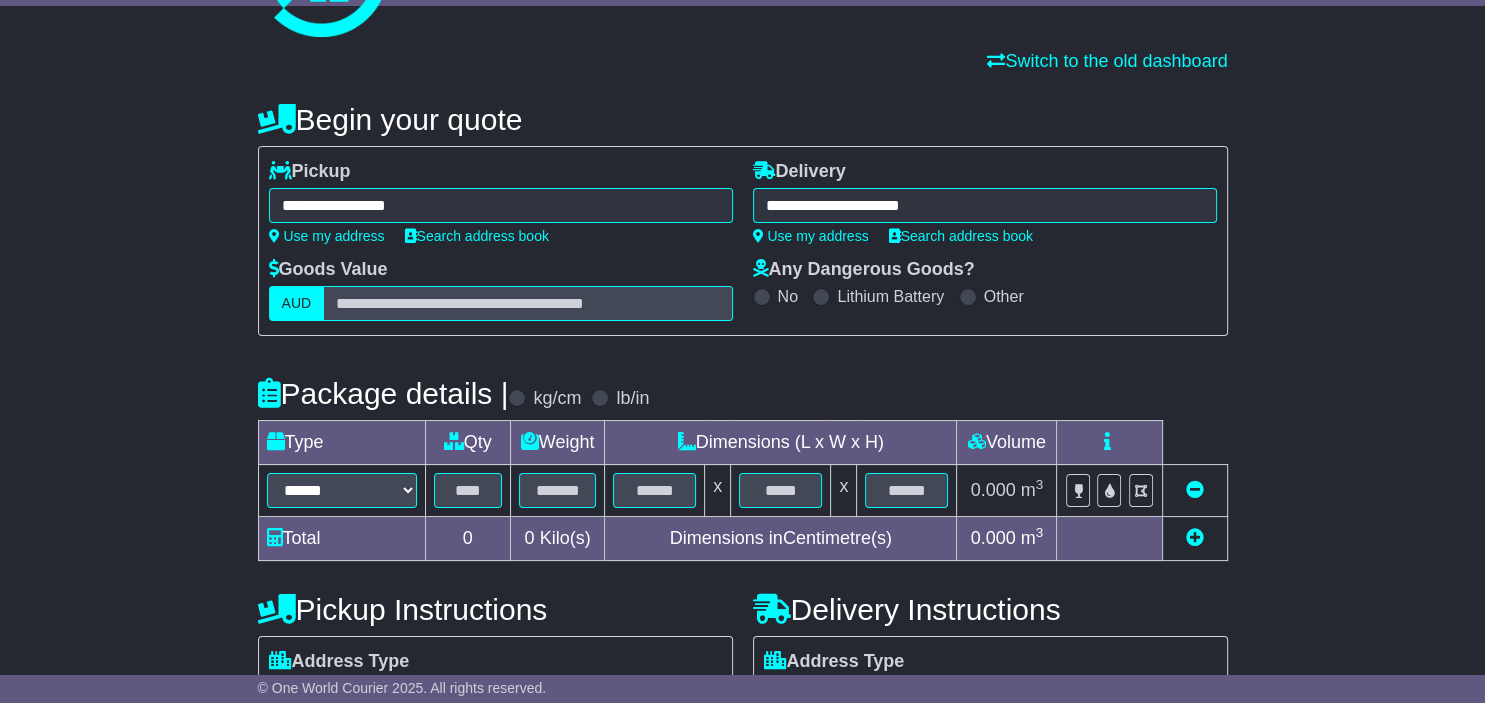 scroll, scrollTop: 211, scrollLeft: 0, axis: vertical 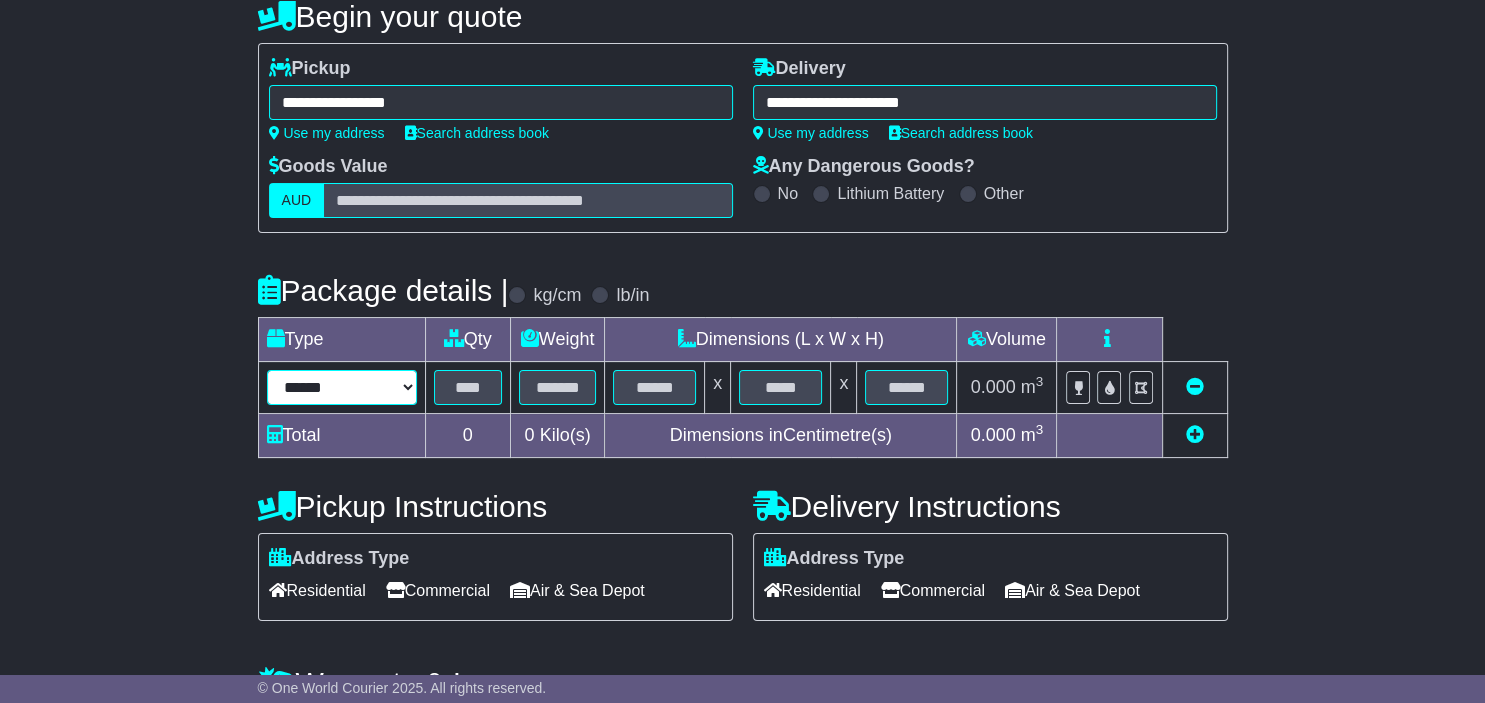click on "****** ****** *** ******** ***** **** **** ****** *** *******" at bounding box center (342, 387) 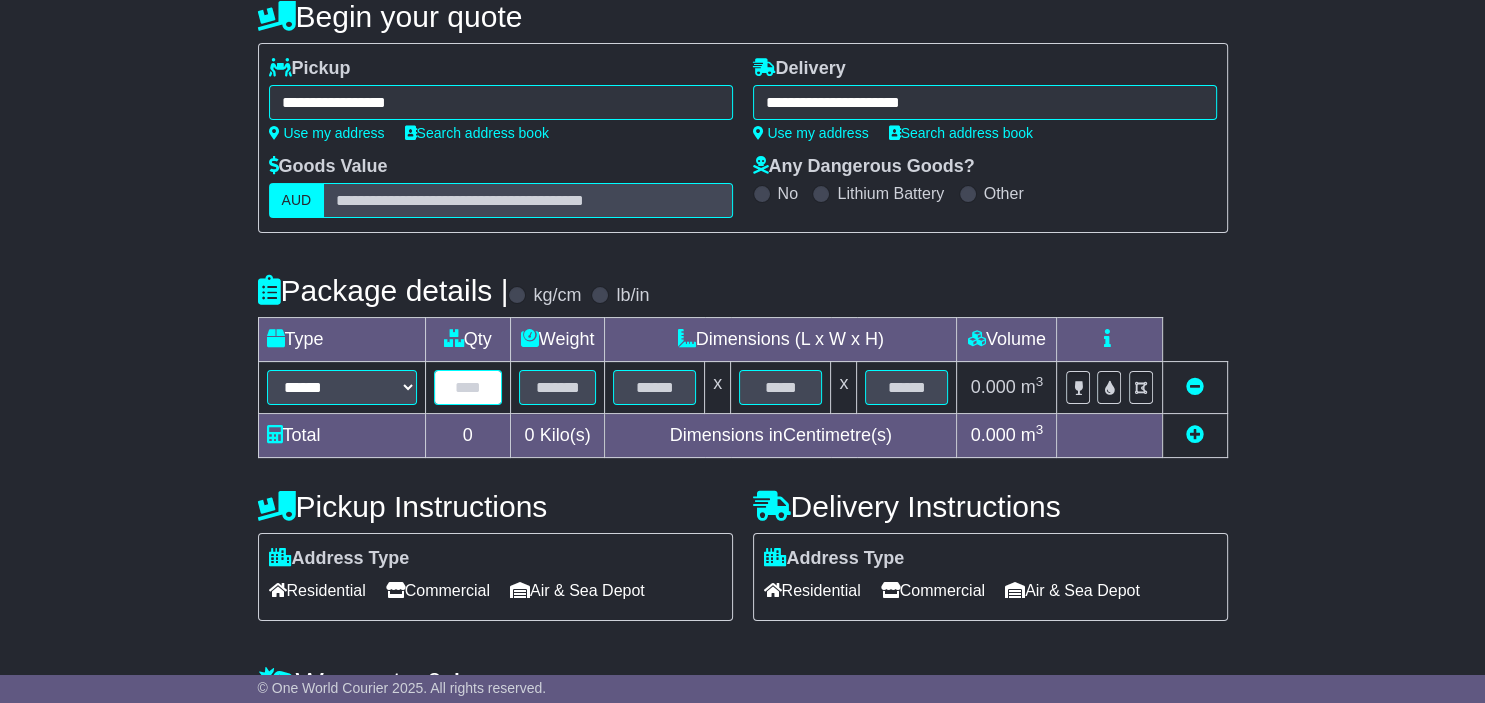 drag, startPoint x: 445, startPoint y: 388, endPoint x: 456, endPoint y: 346, distance: 43.416588 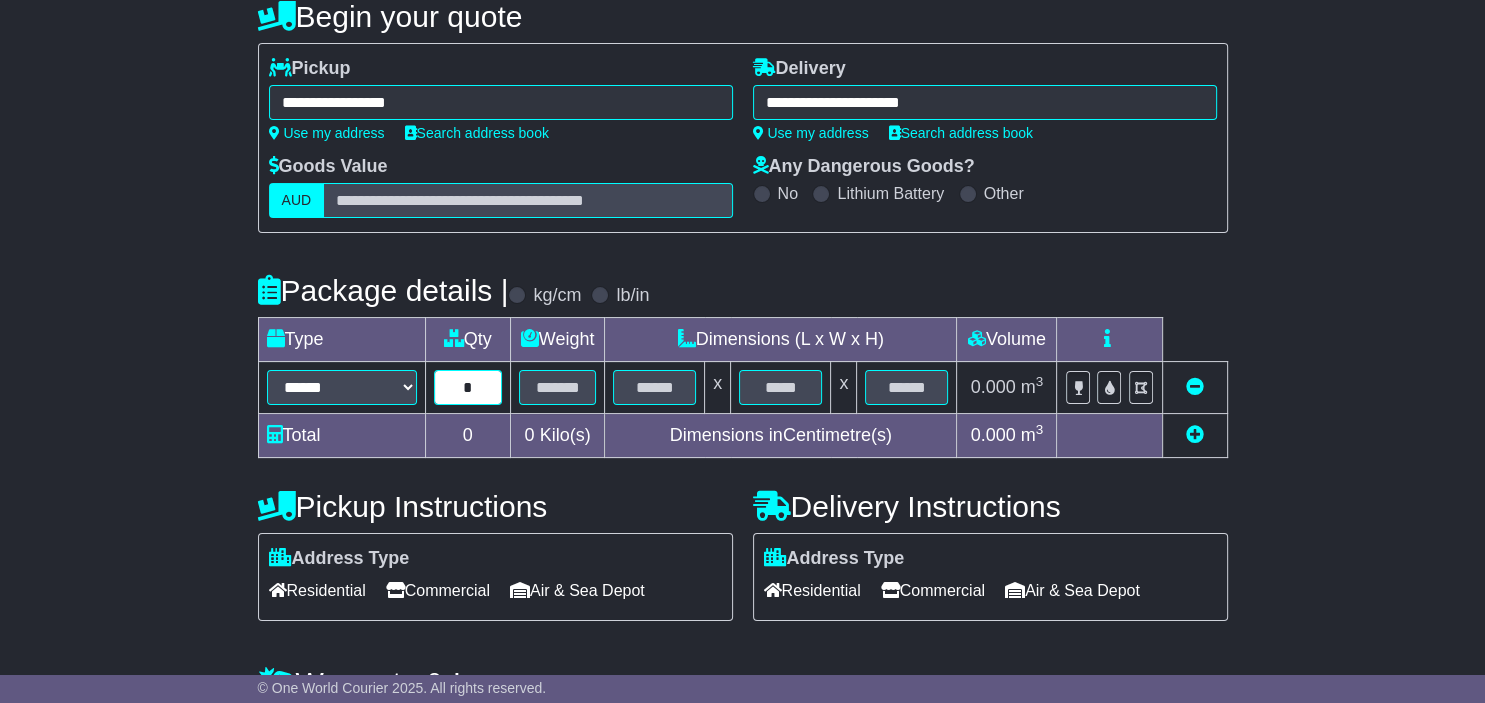 type on "*" 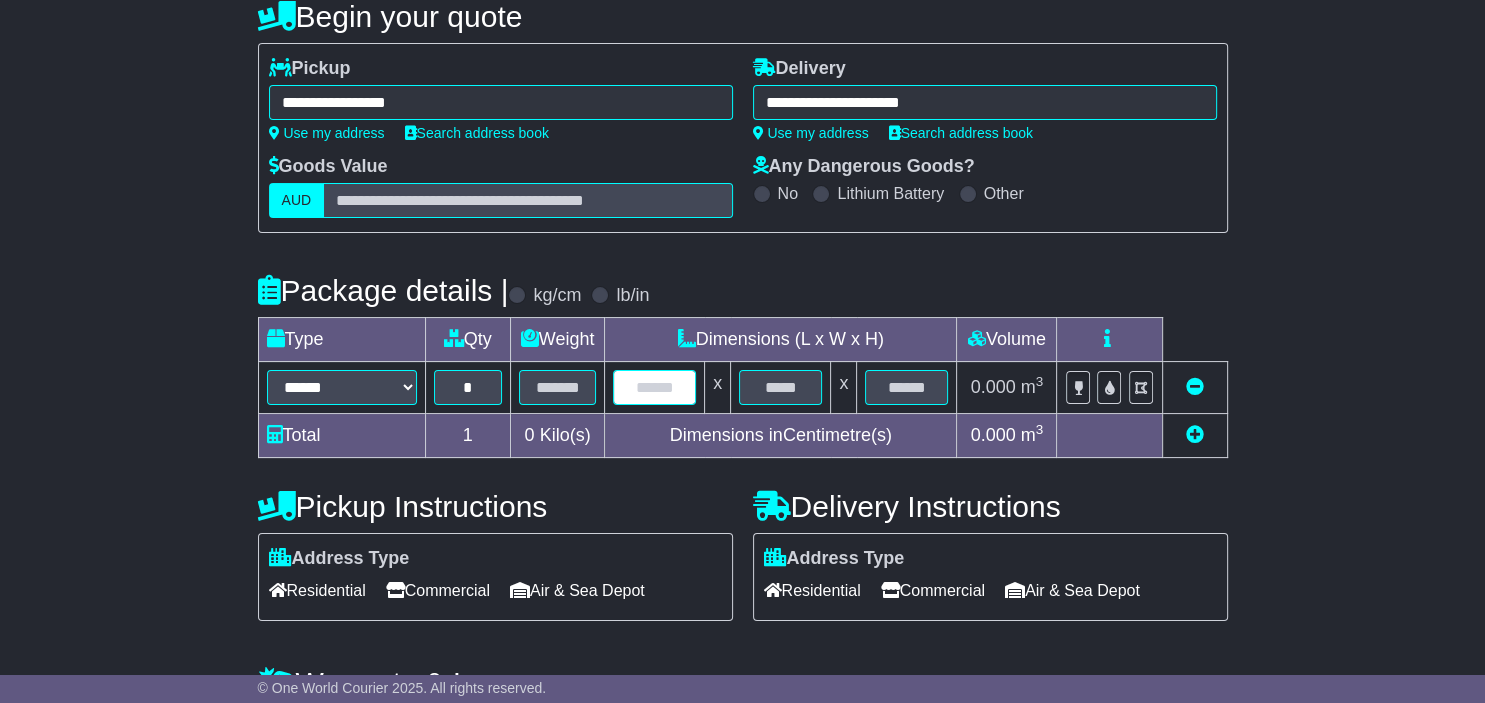 click at bounding box center [654, 387] 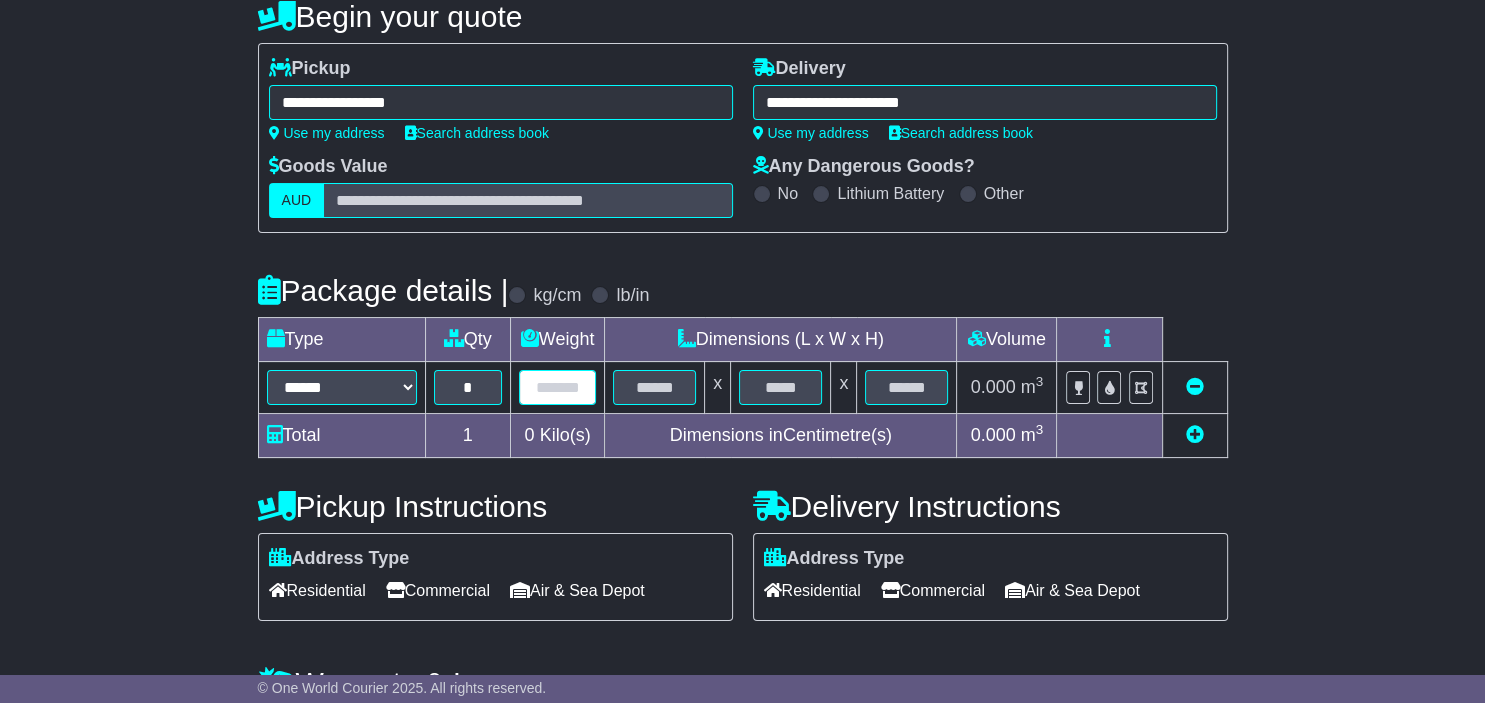 click at bounding box center (557, 387) 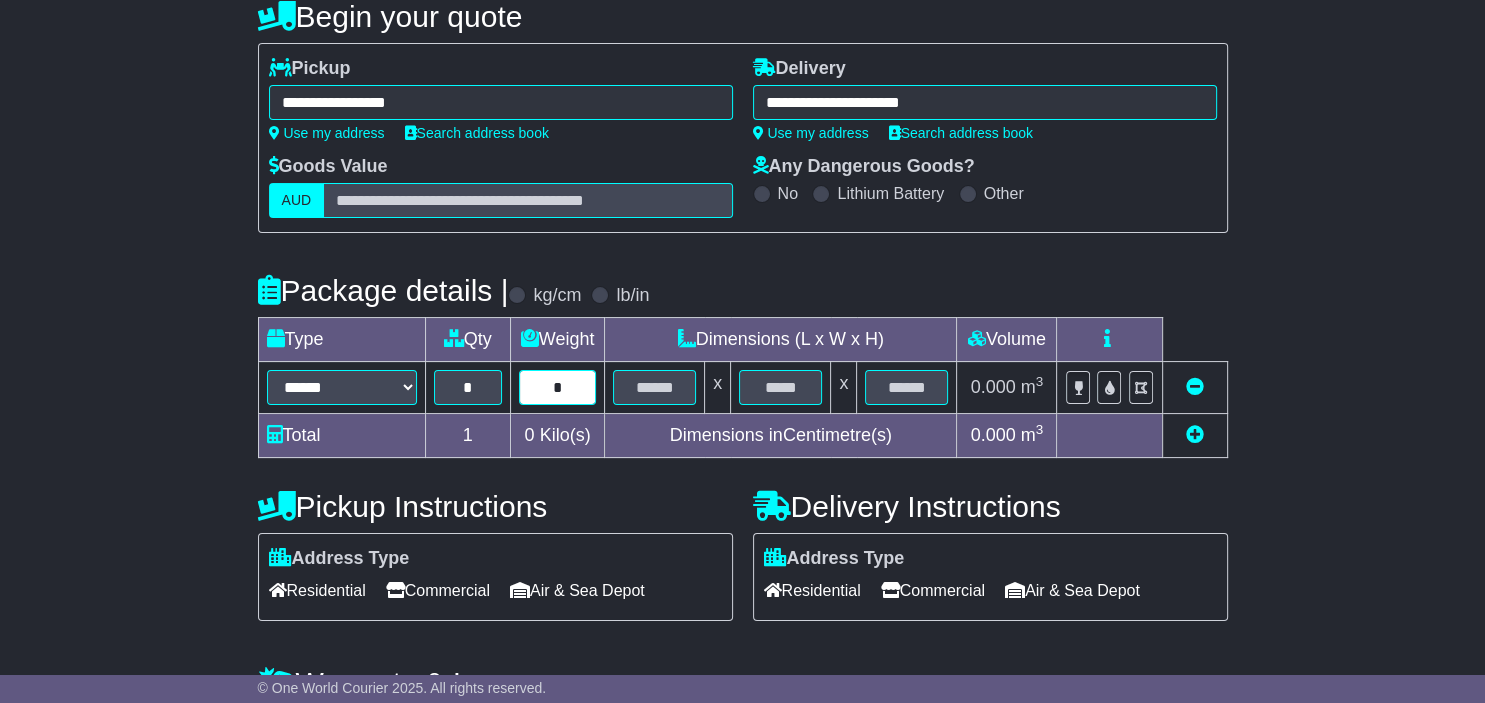 type on "*" 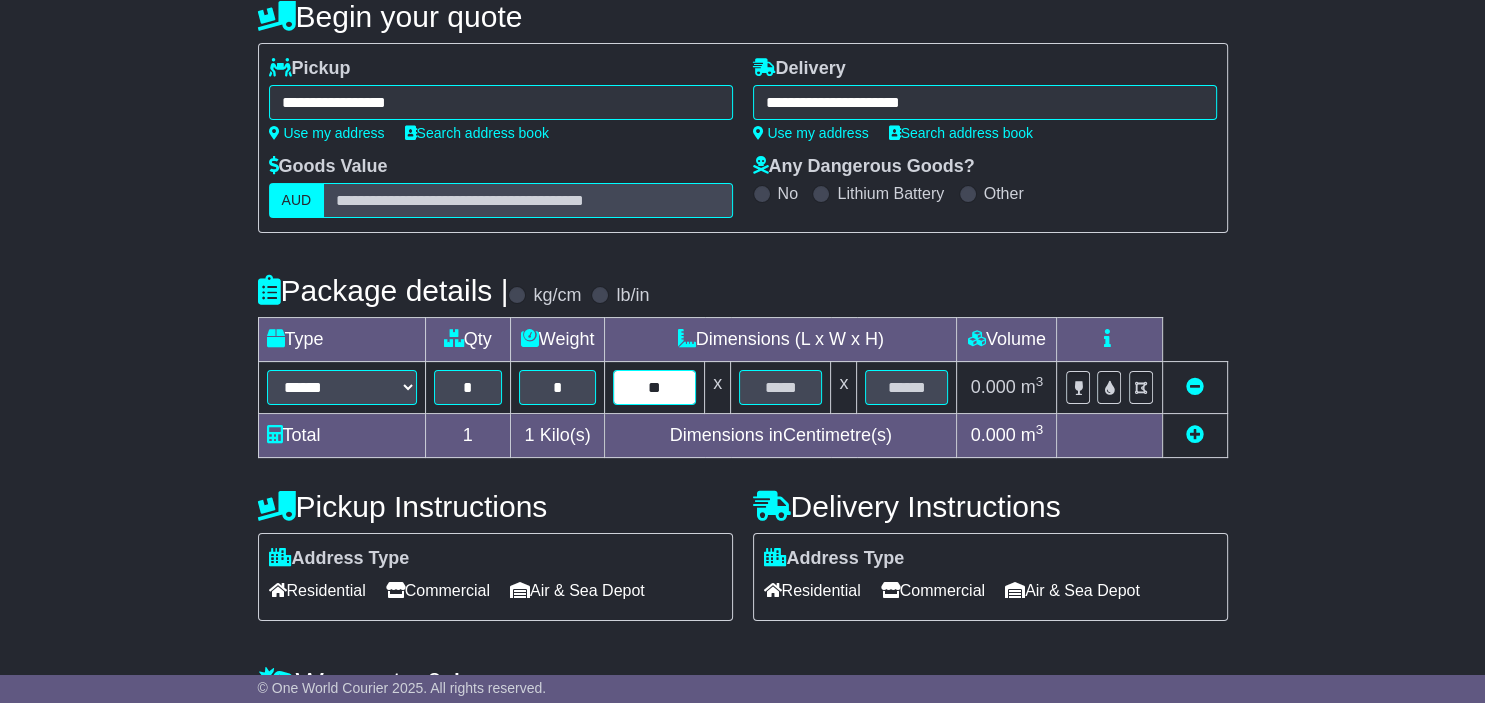 type on "**" 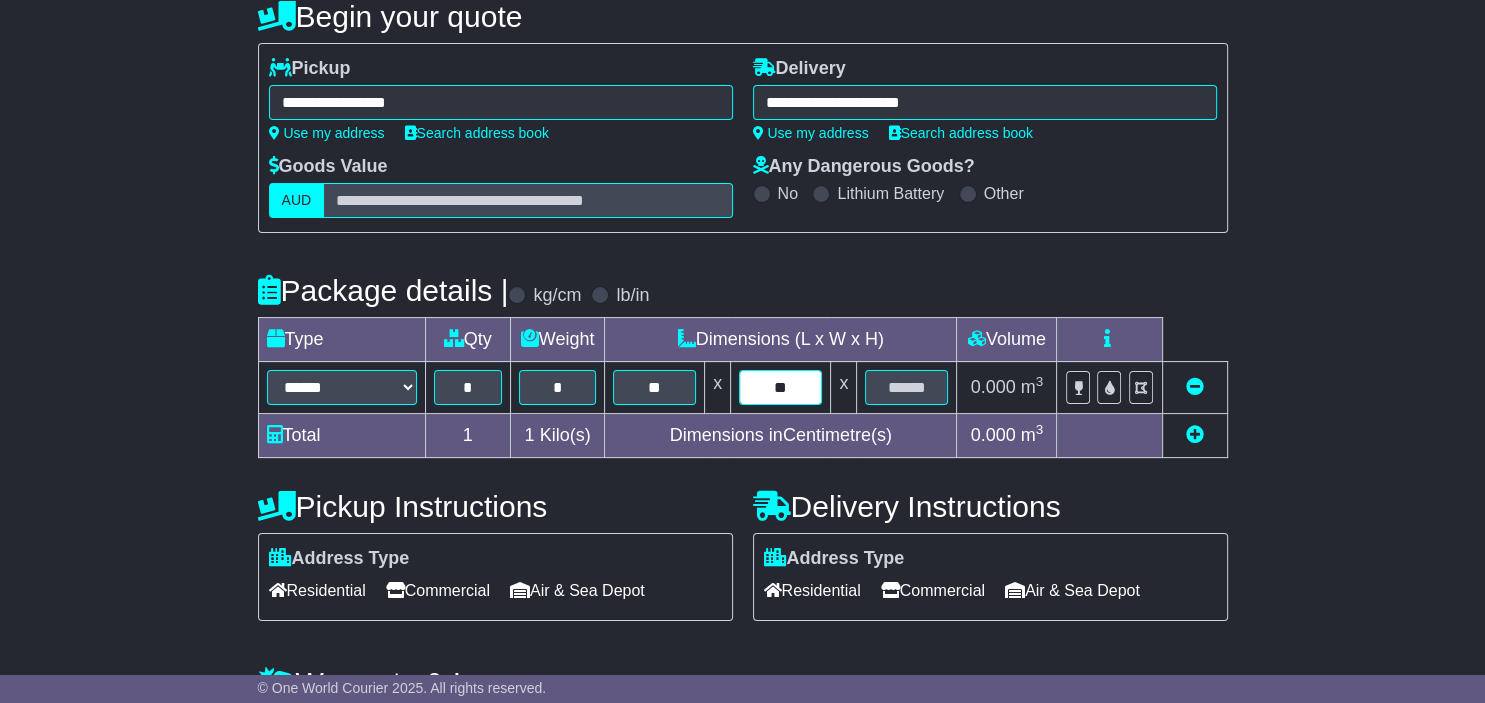 type on "**" 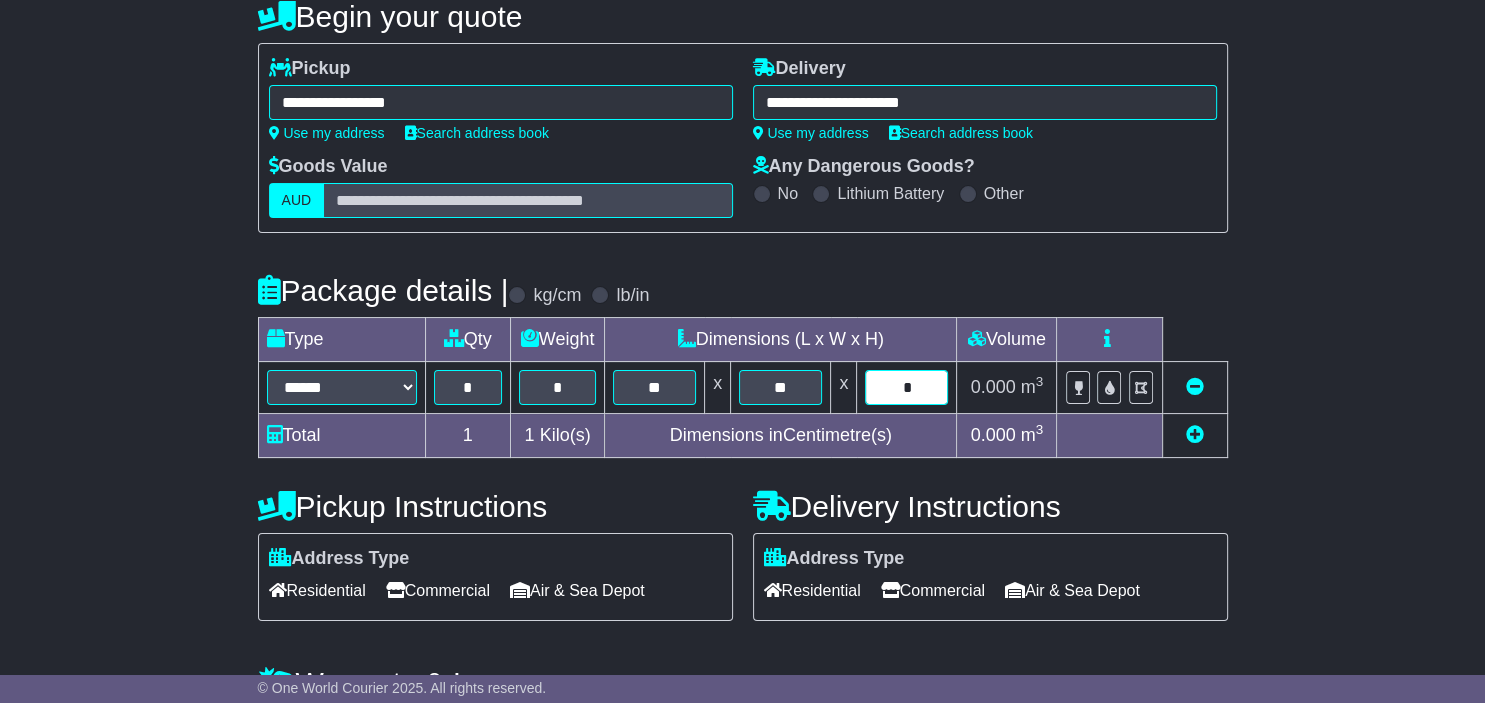 type on "*" 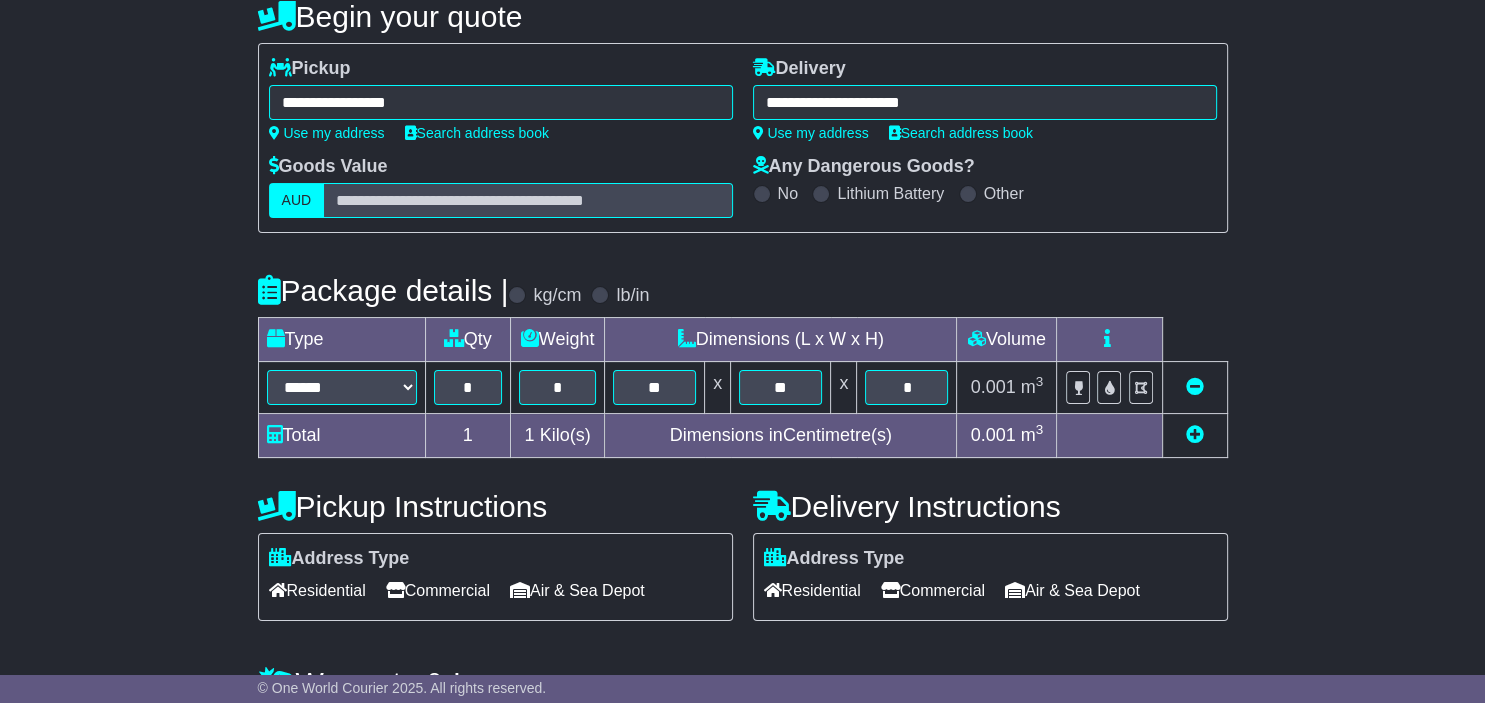 scroll, scrollTop: 352, scrollLeft: 0, axis: vertical 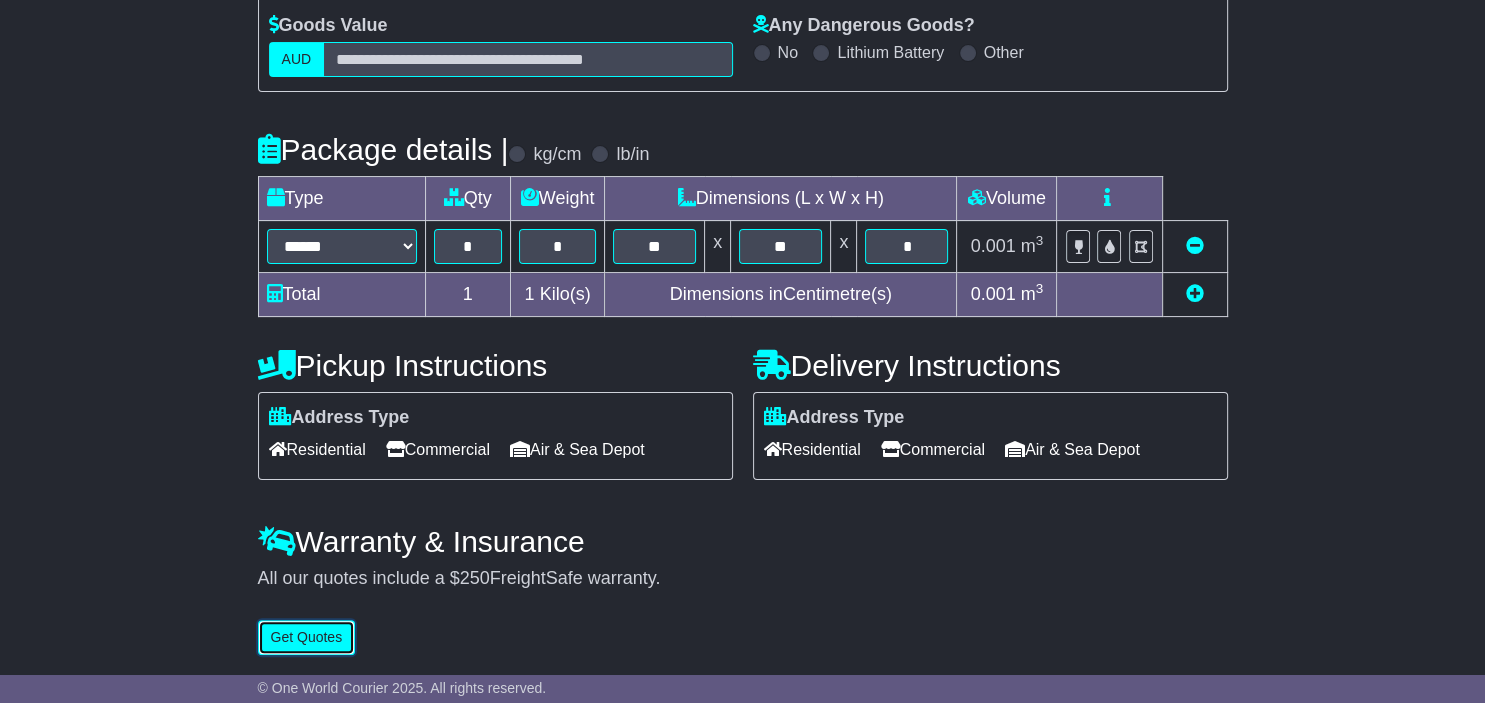 type 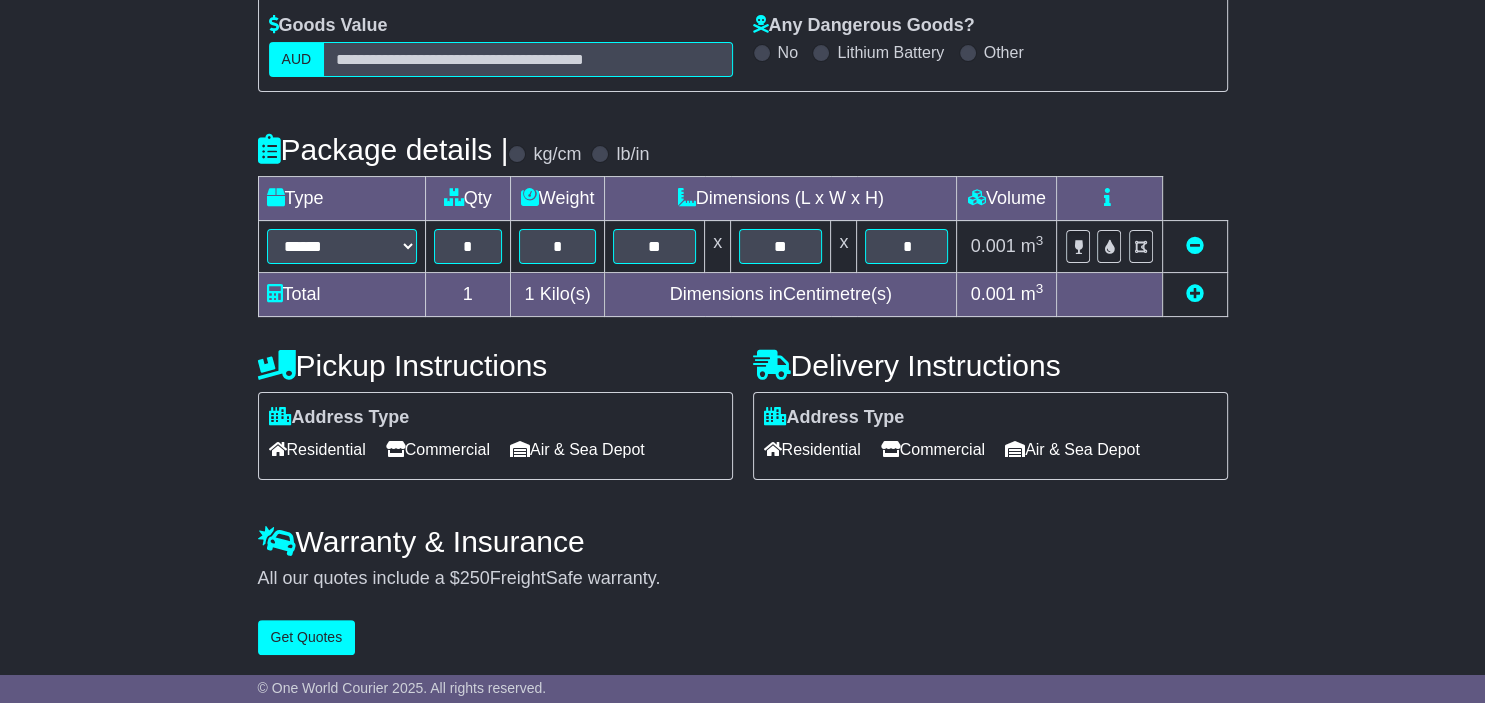 click at bounding box center (890, 449) 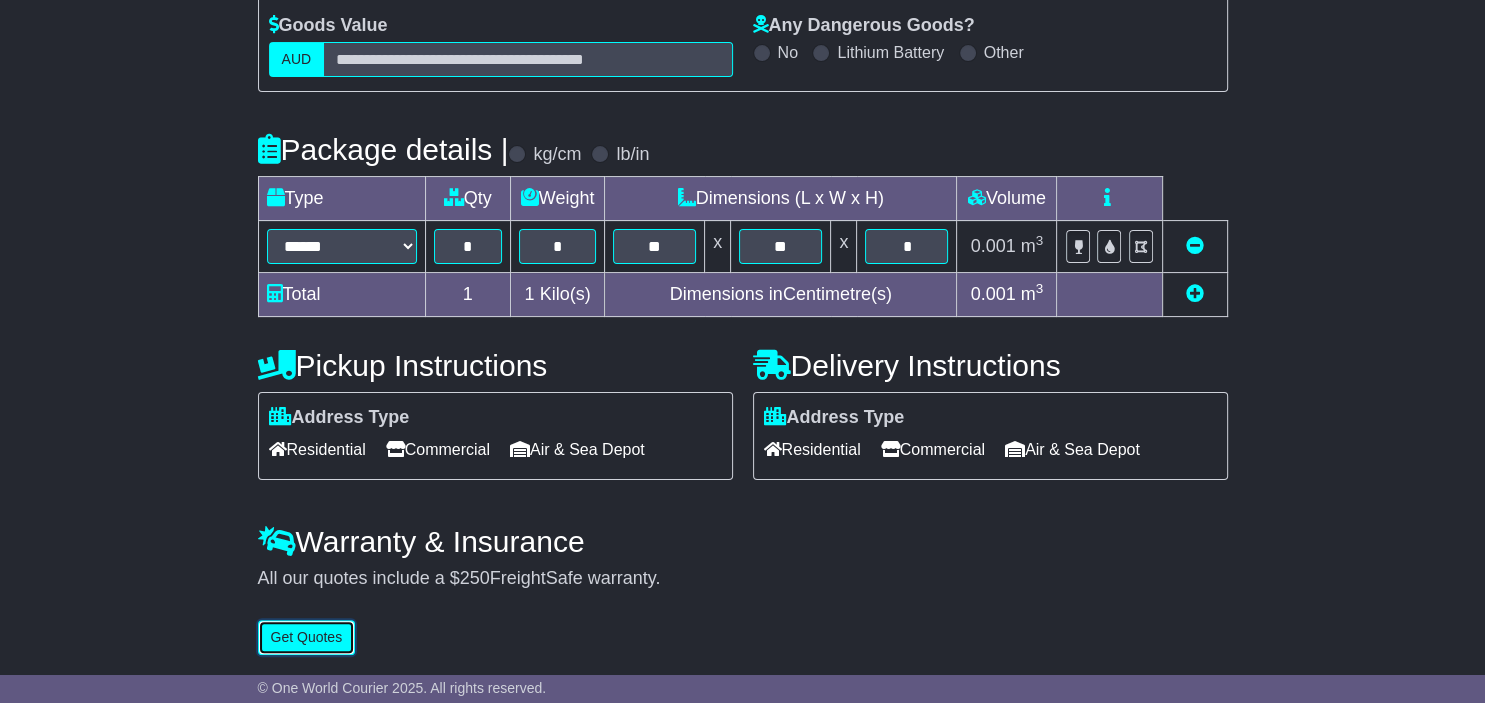 click on "Get Quotes" at bounding box center [307, 637] 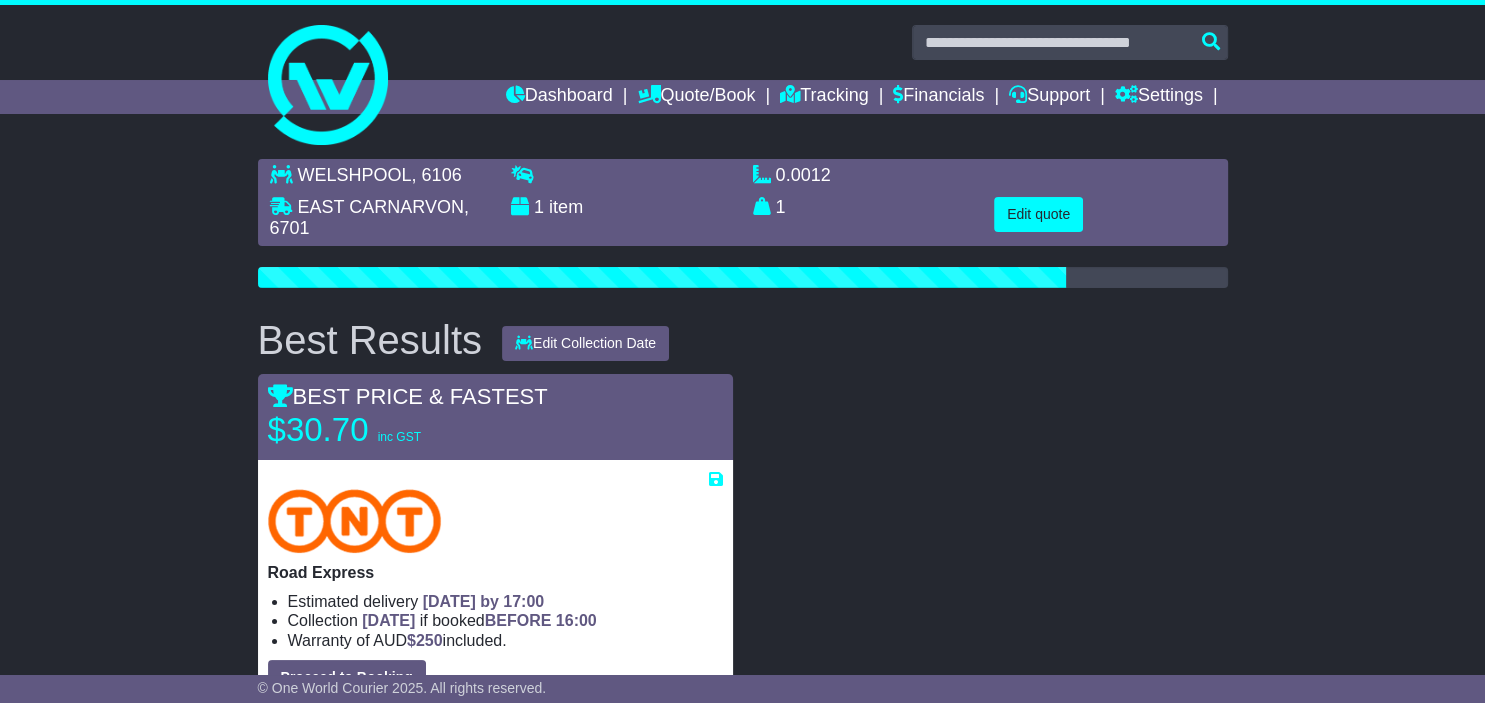 scroll, scrollTop: 211, scrollLeft: 0, axis: vertical 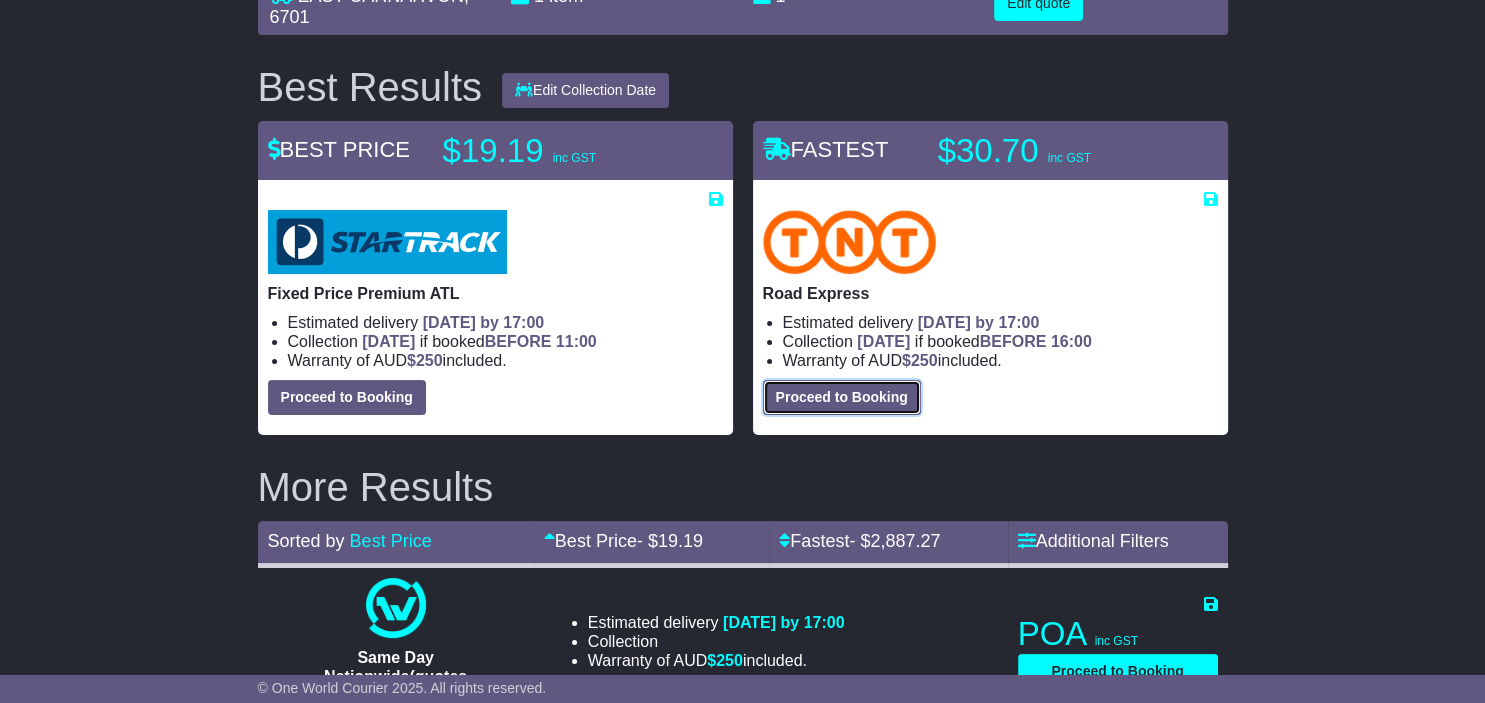 click on "Proceed to Booking" at bounding box center (842, 397) 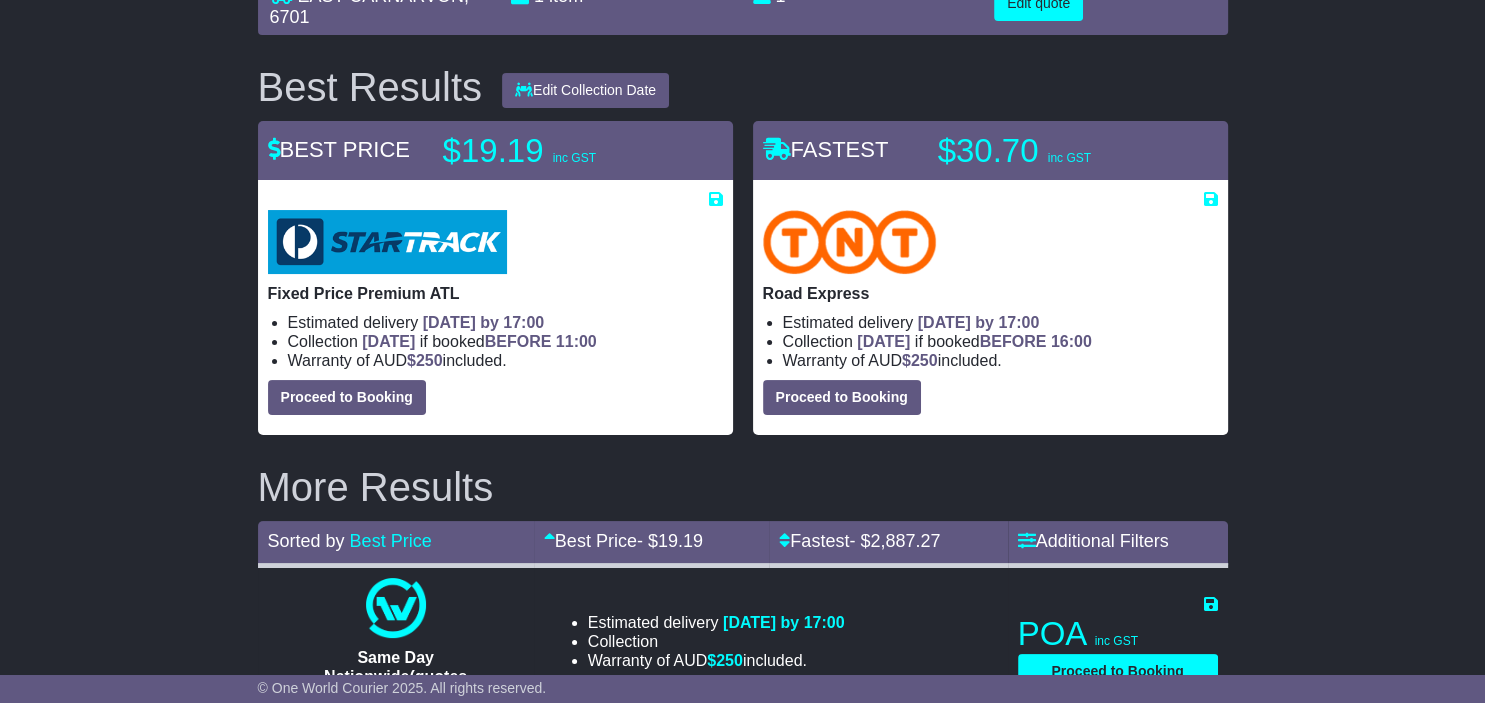 select on "*****" 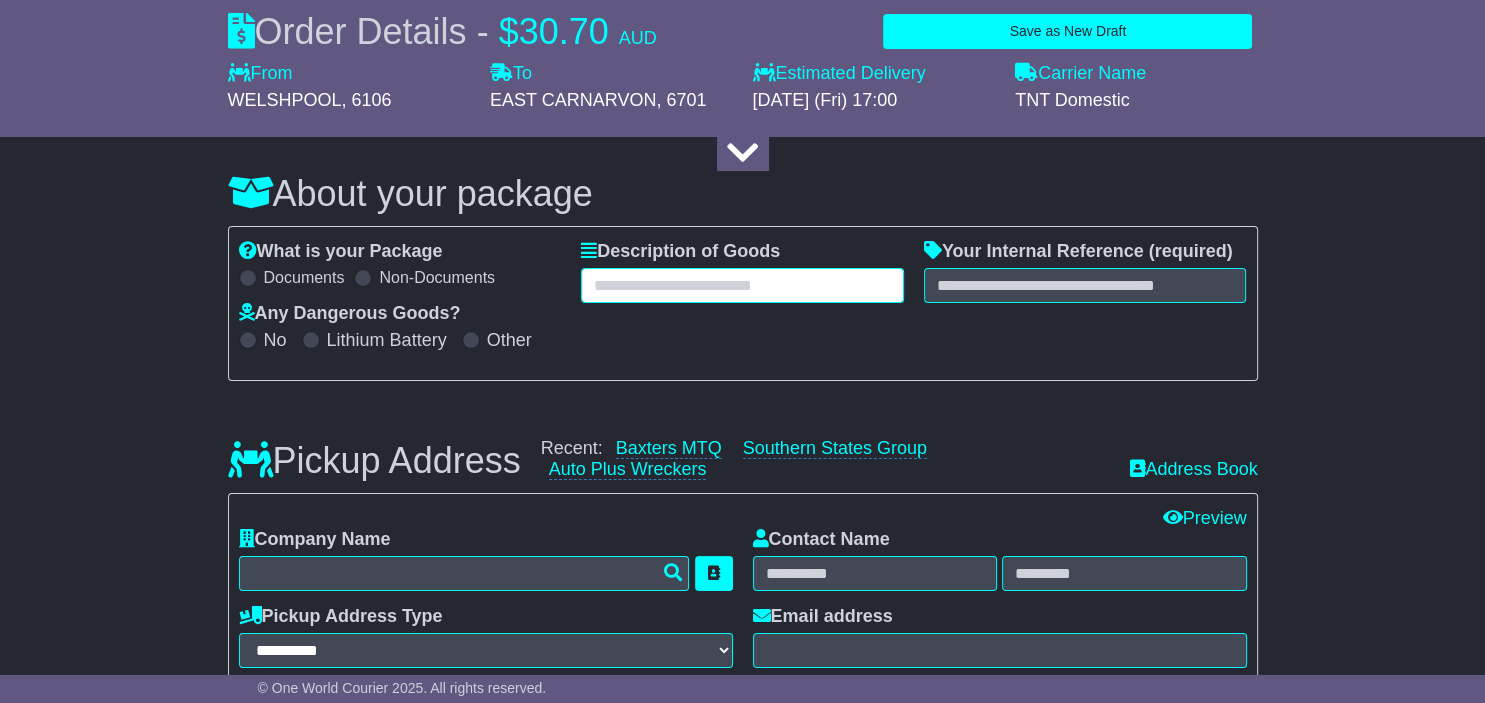 click at bounding box center (742, 285) 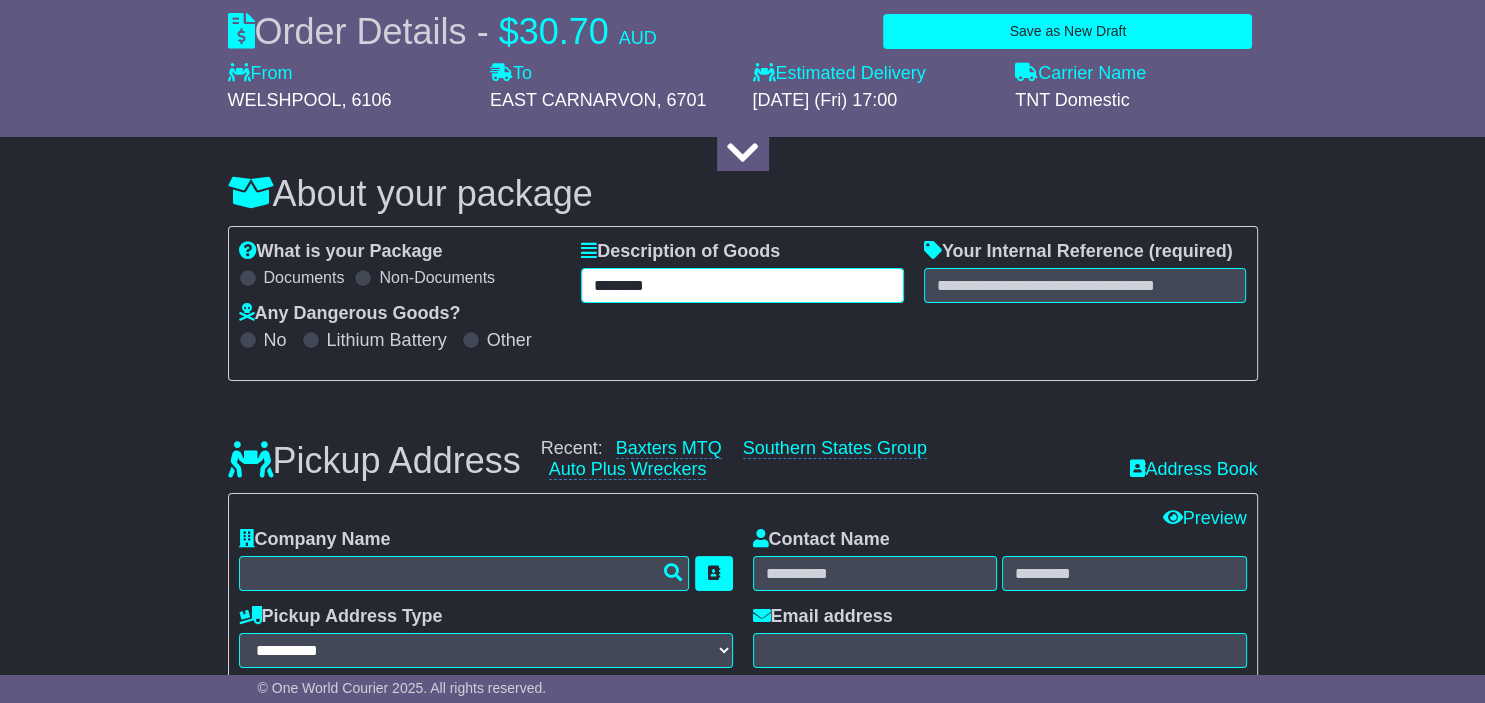 type on "********" 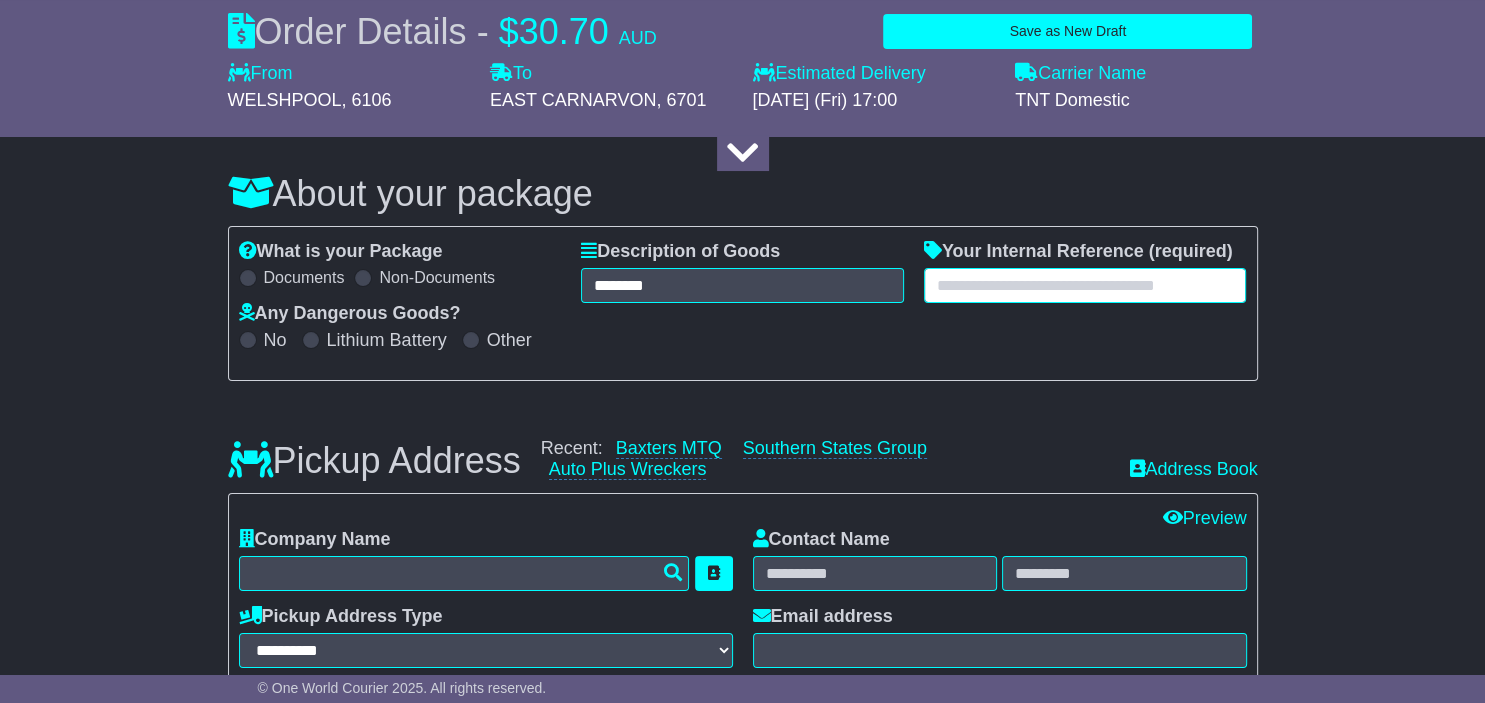 click at bounding box center (1085, 285) 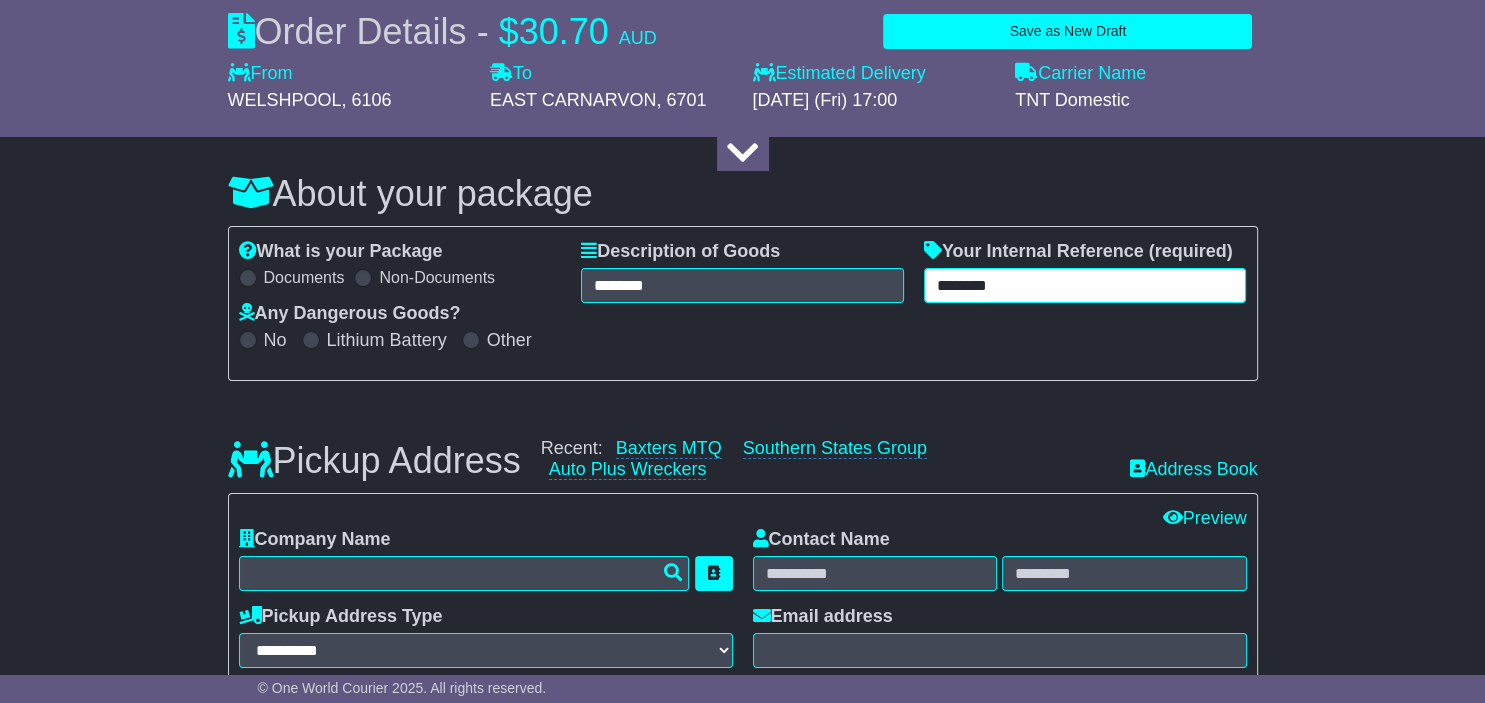 type on "********" 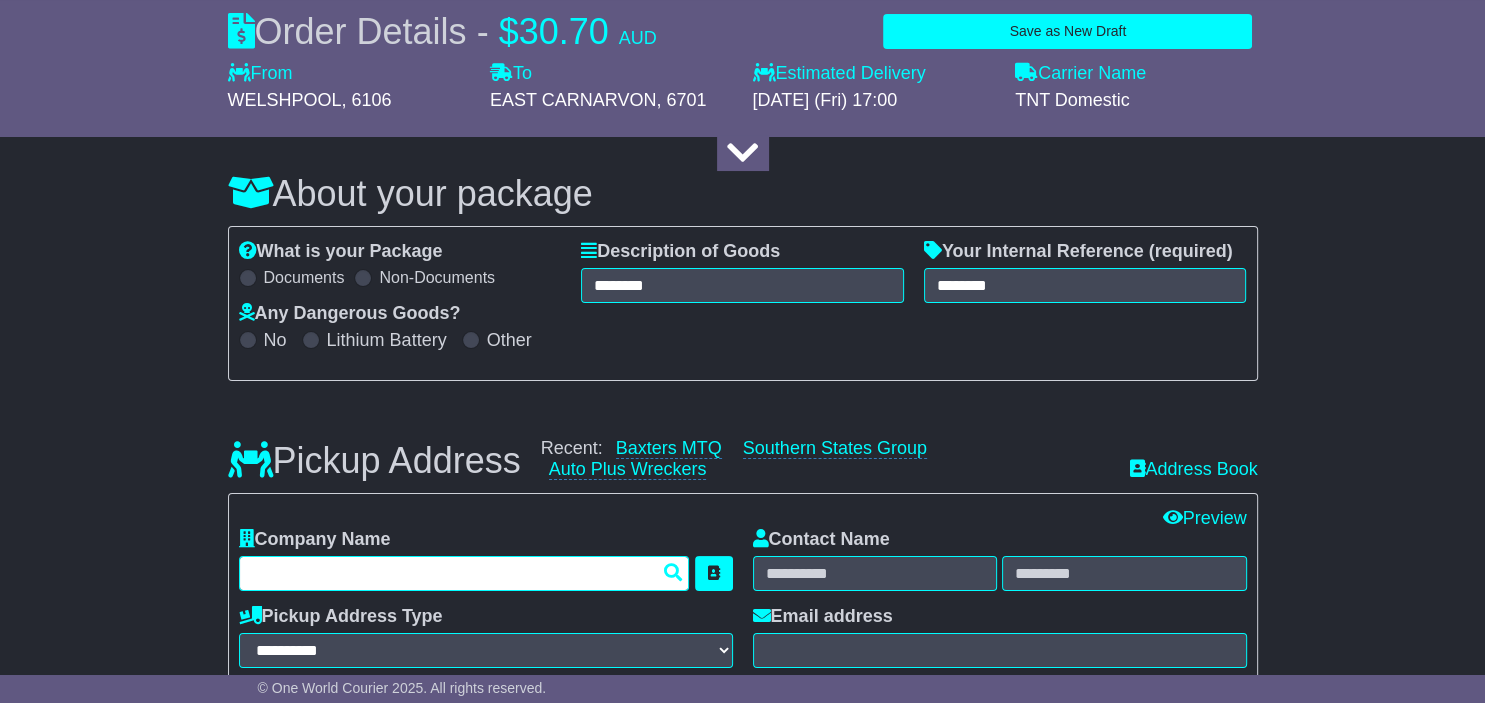 click at bounding box center (464, 573) 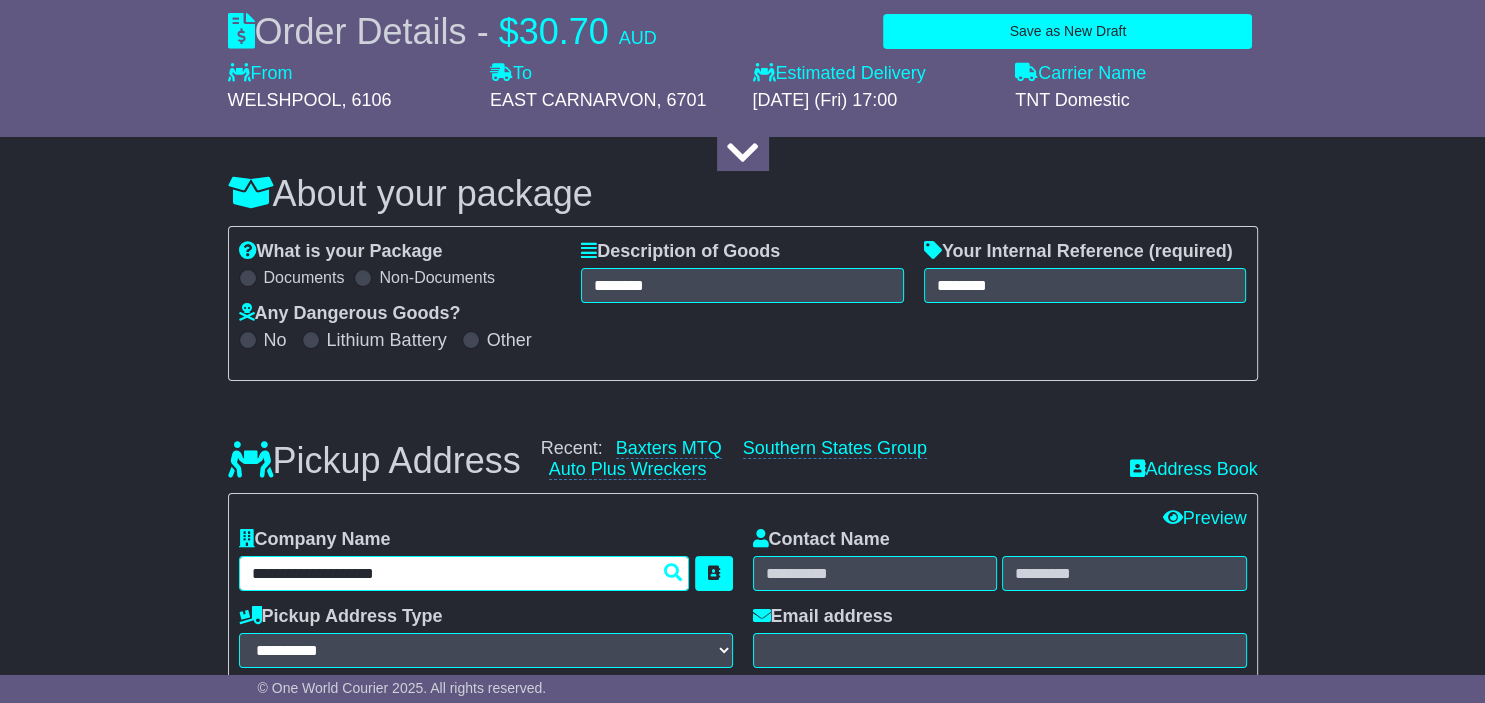 type on "**********" 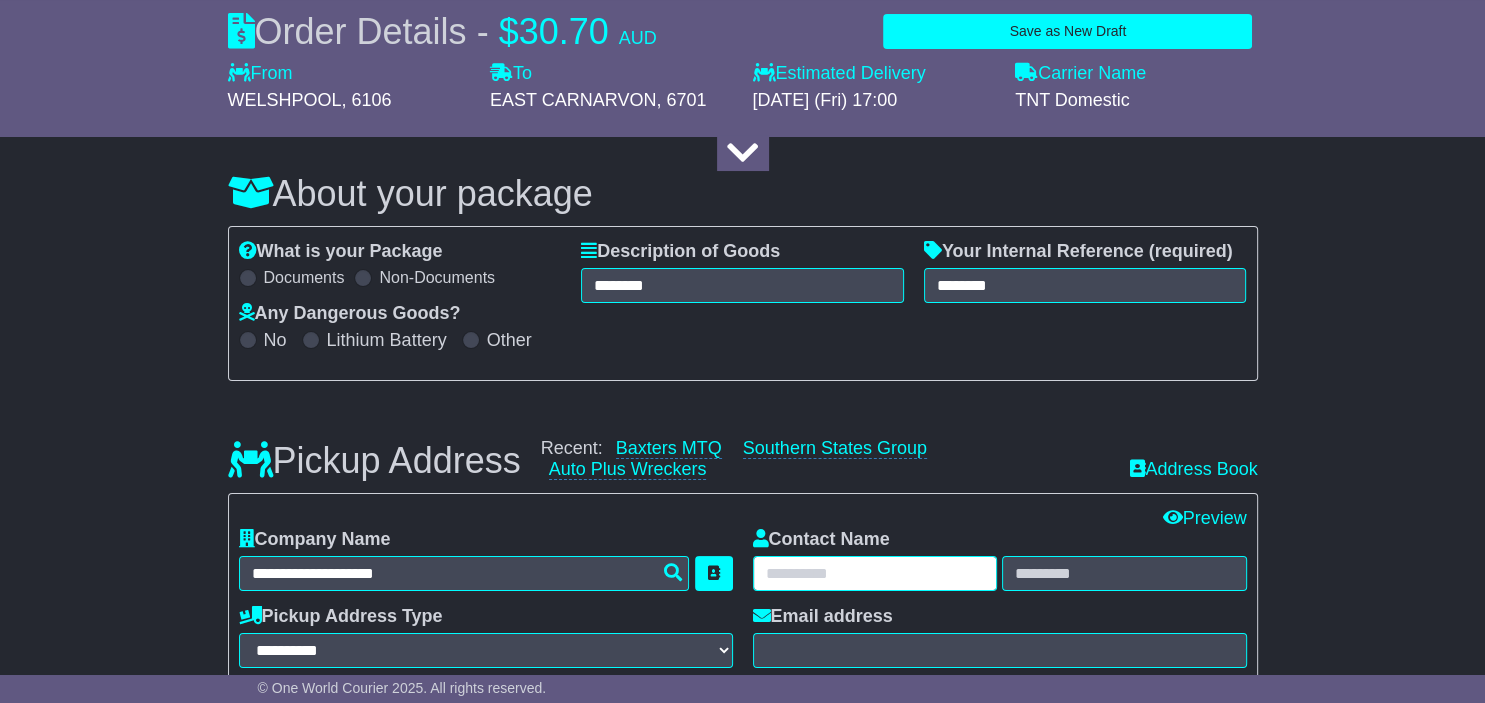 click at bounding box center (875, 573) 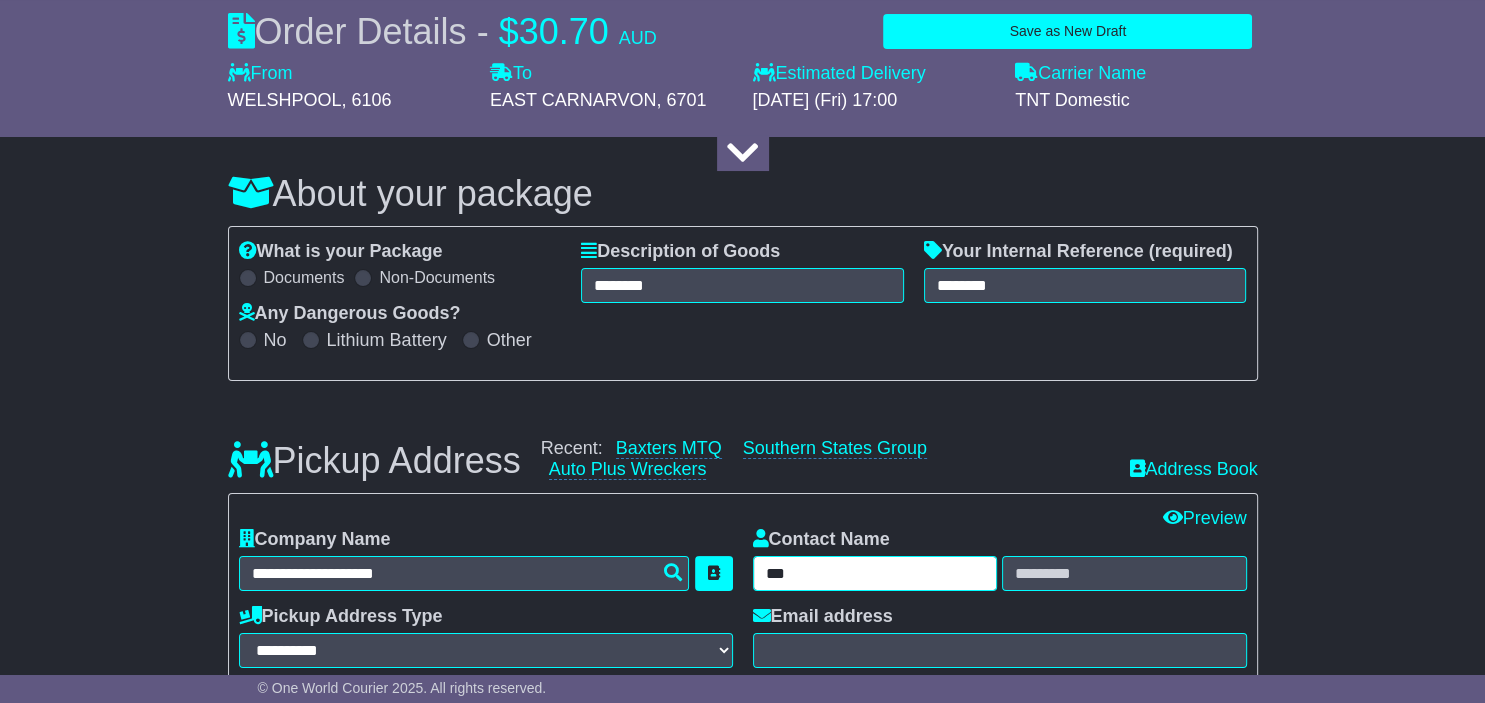 type on "***" 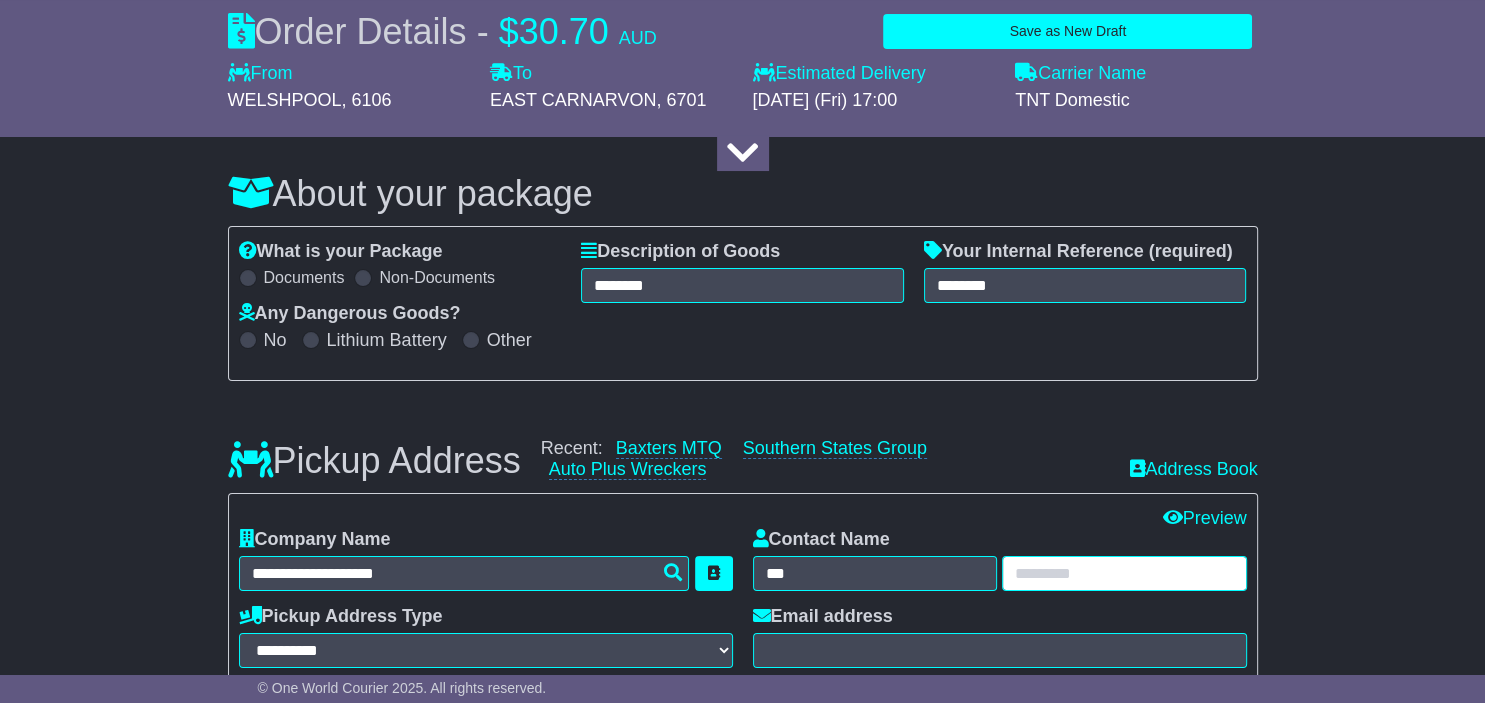 click at bounding box center [1124, 573] 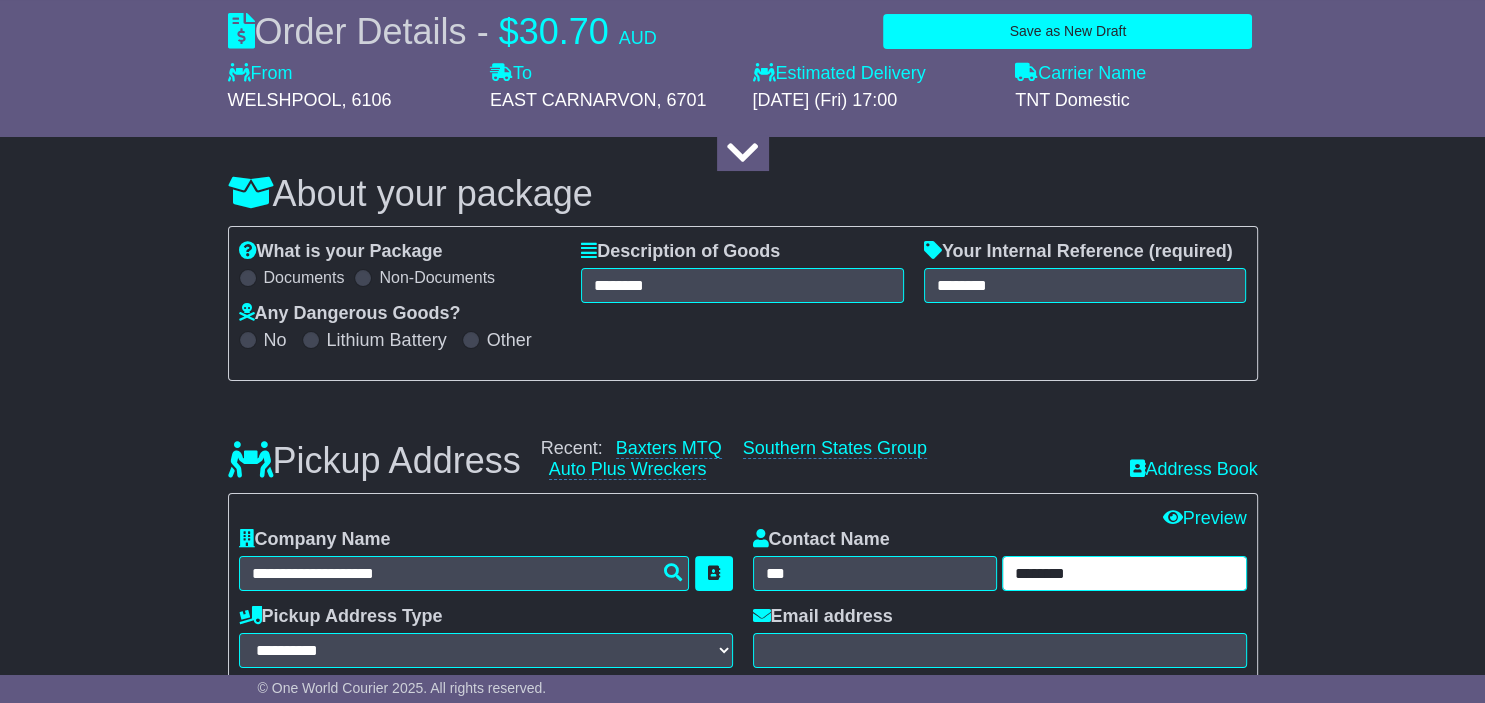 type on "********" 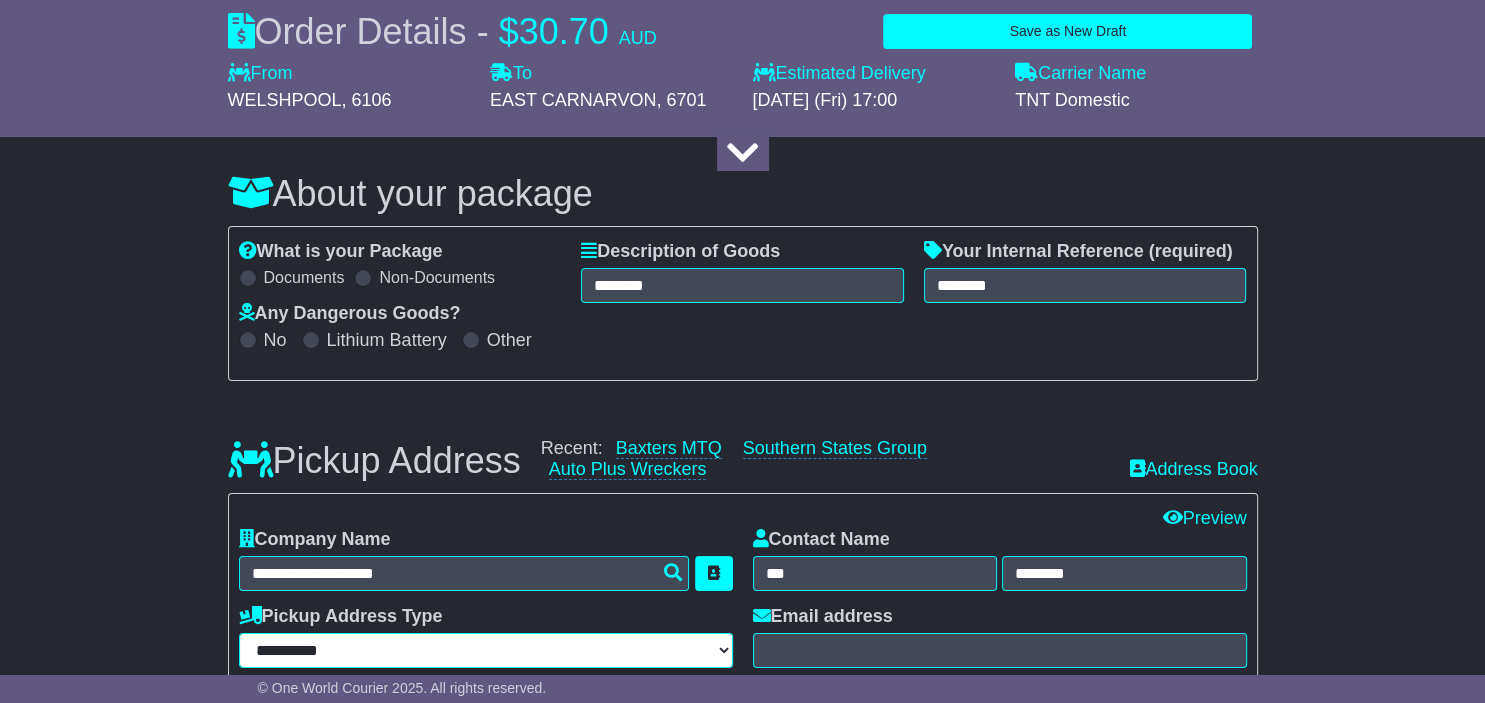 click on "**********" at bounding box center (486, 650) 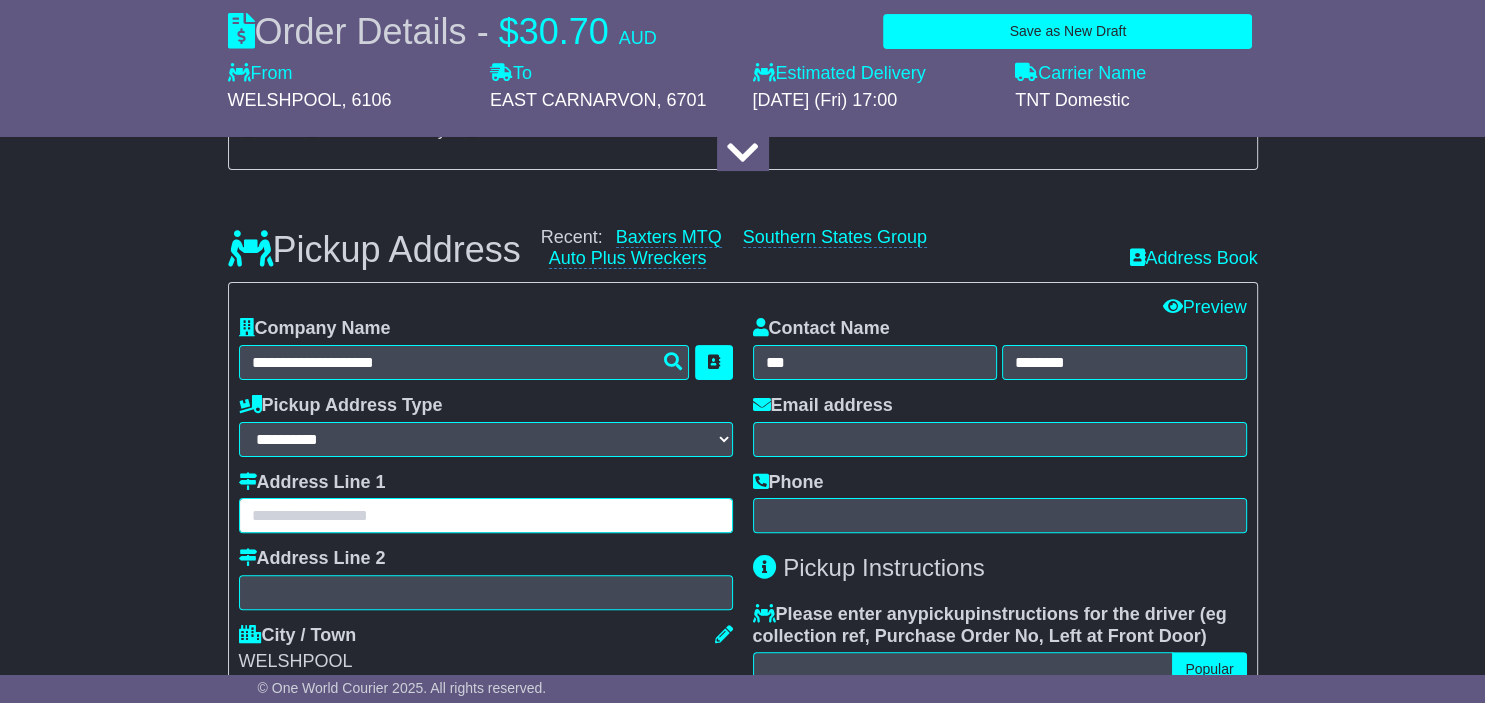 click at bounding box center [486, 515] 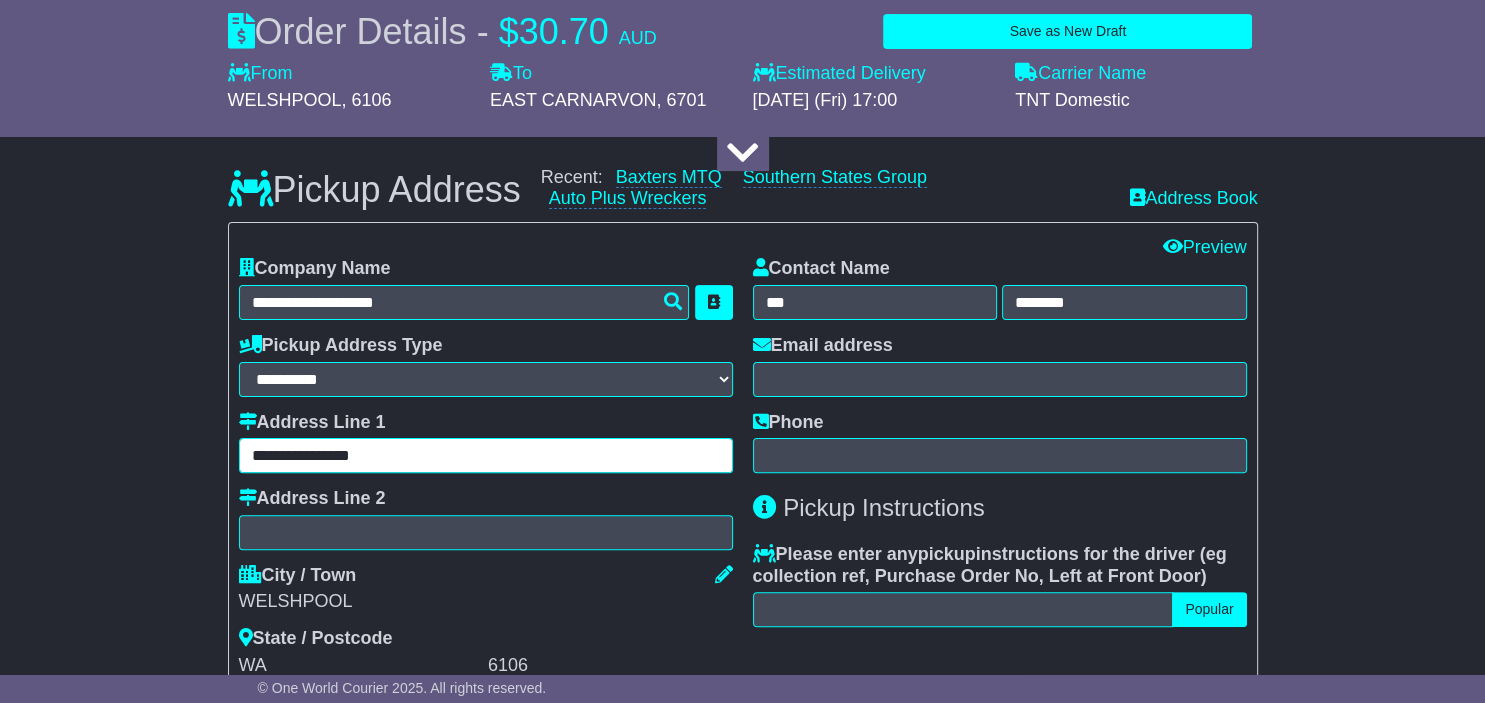 scroll, scrollTop: 528, scrollLeft: 0, axis: vertical 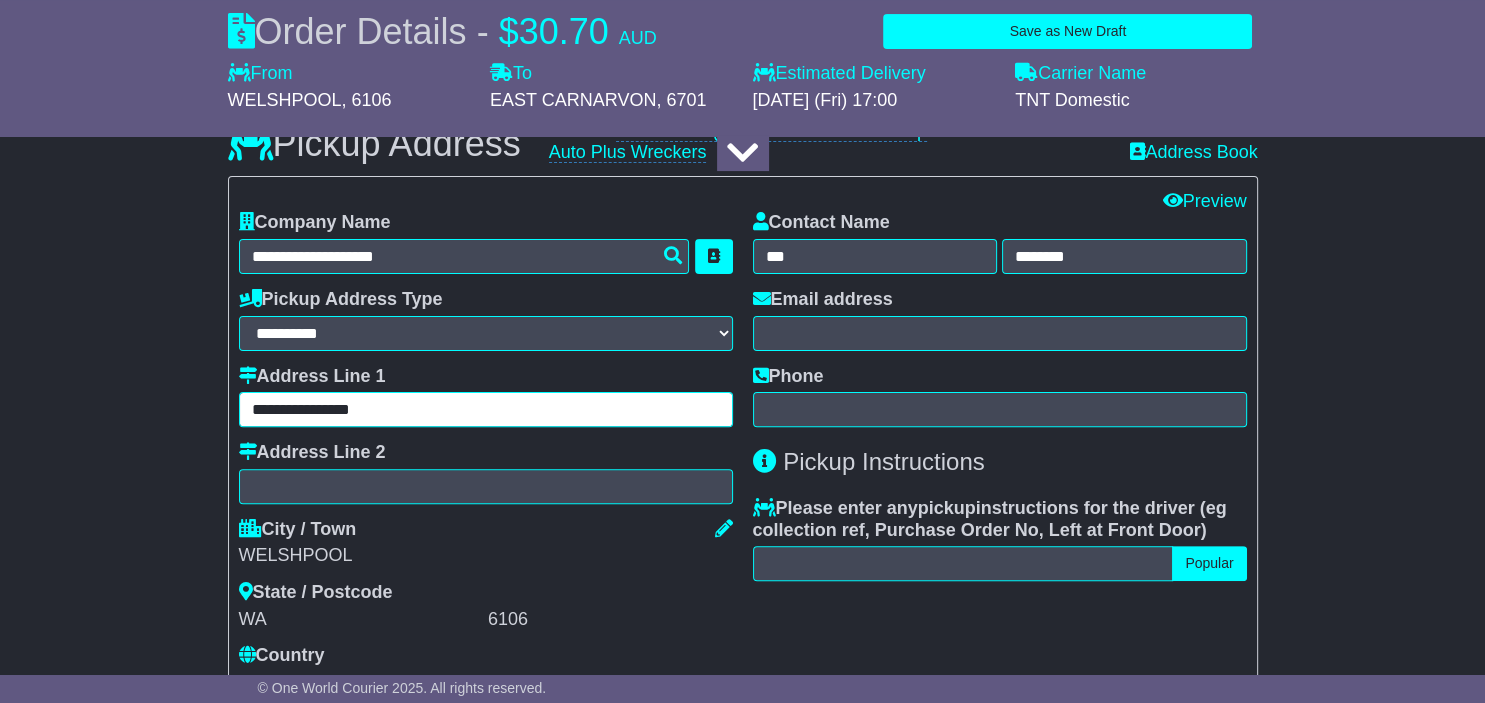 type on "**********" 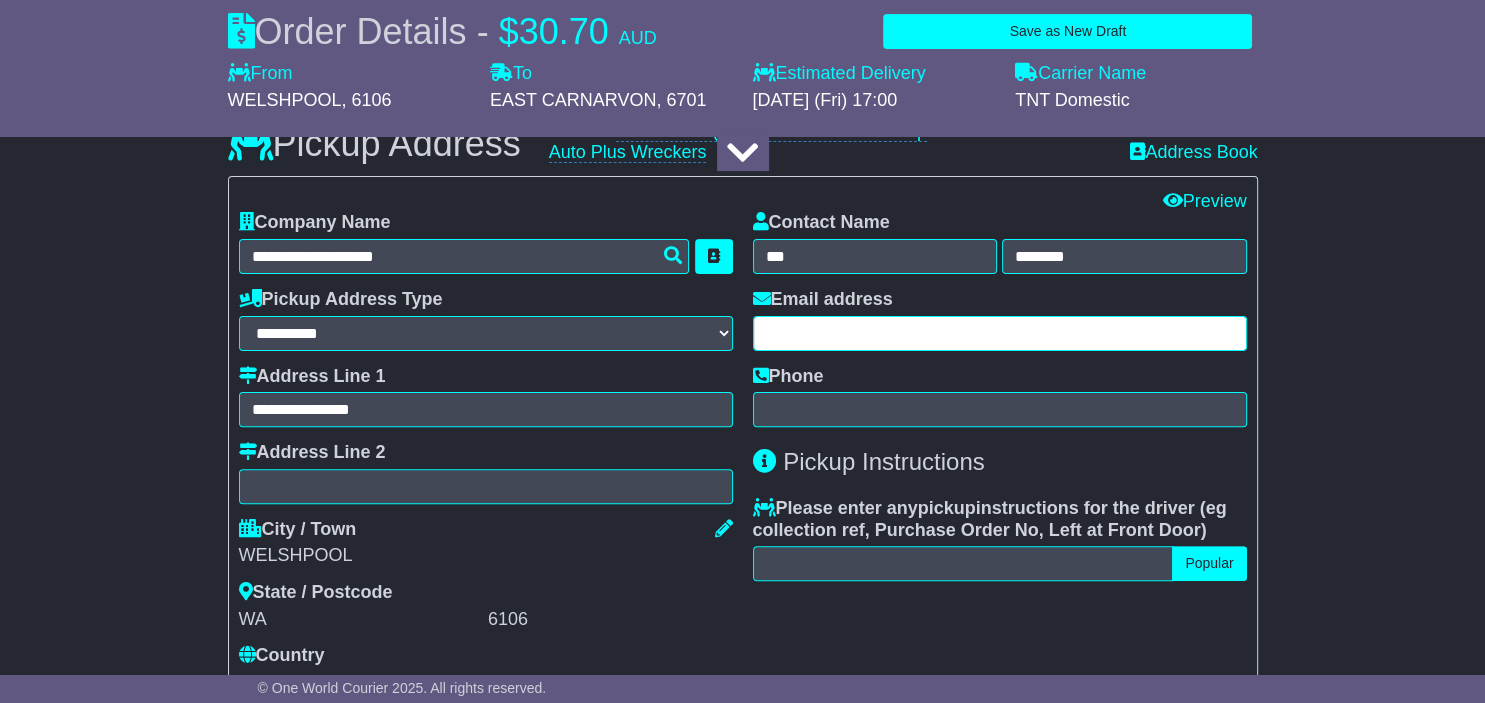 click at bounding box center [1000, 333] 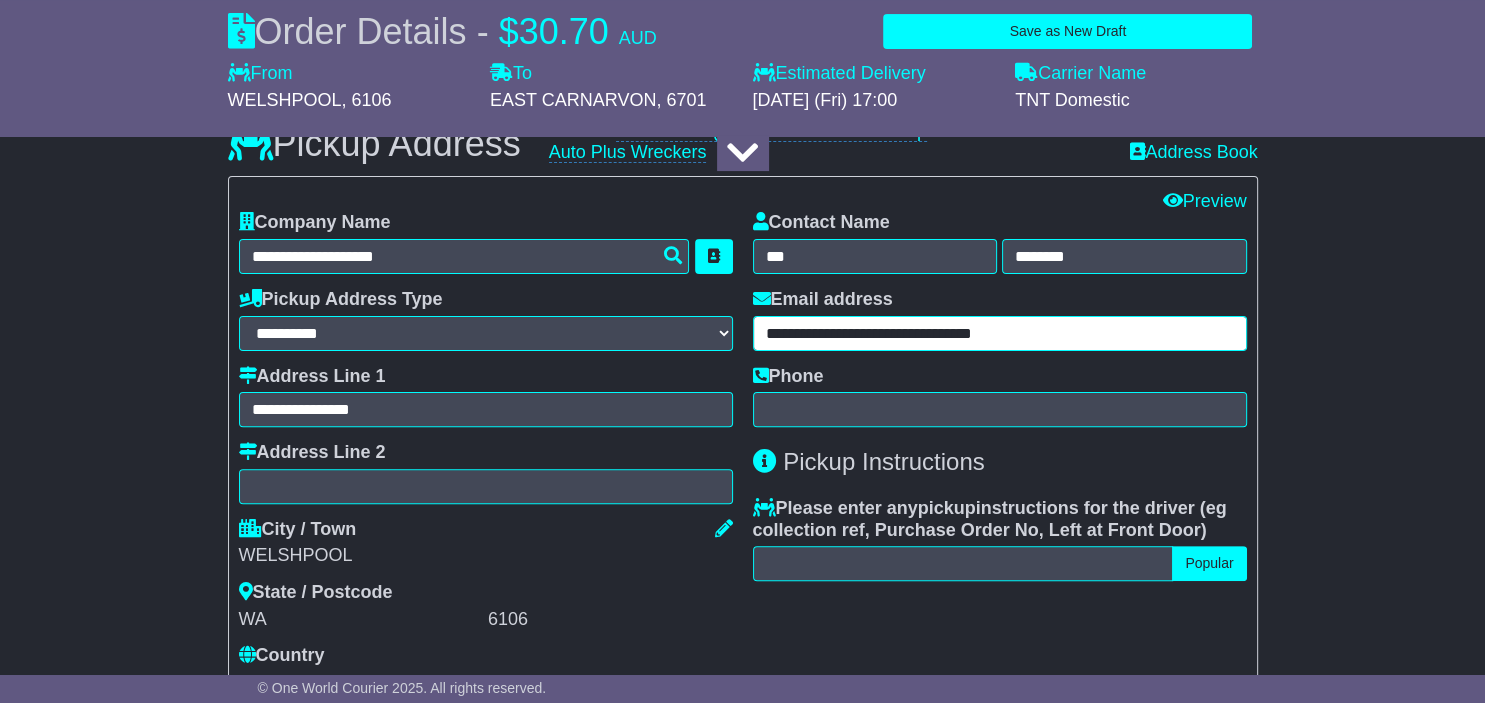 click on "**********" at bounding box center [1000, 333] 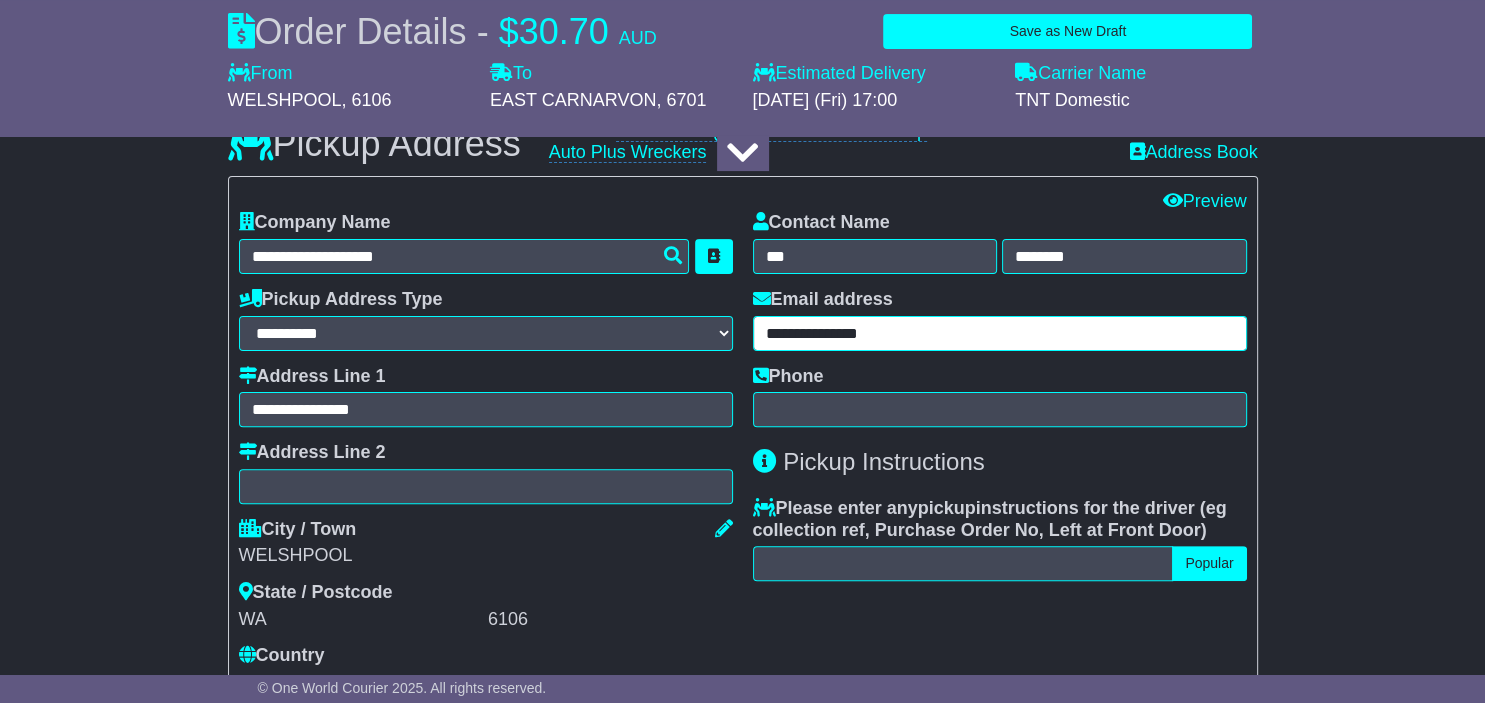 click on "**********" at bounding box center (1000, 333) 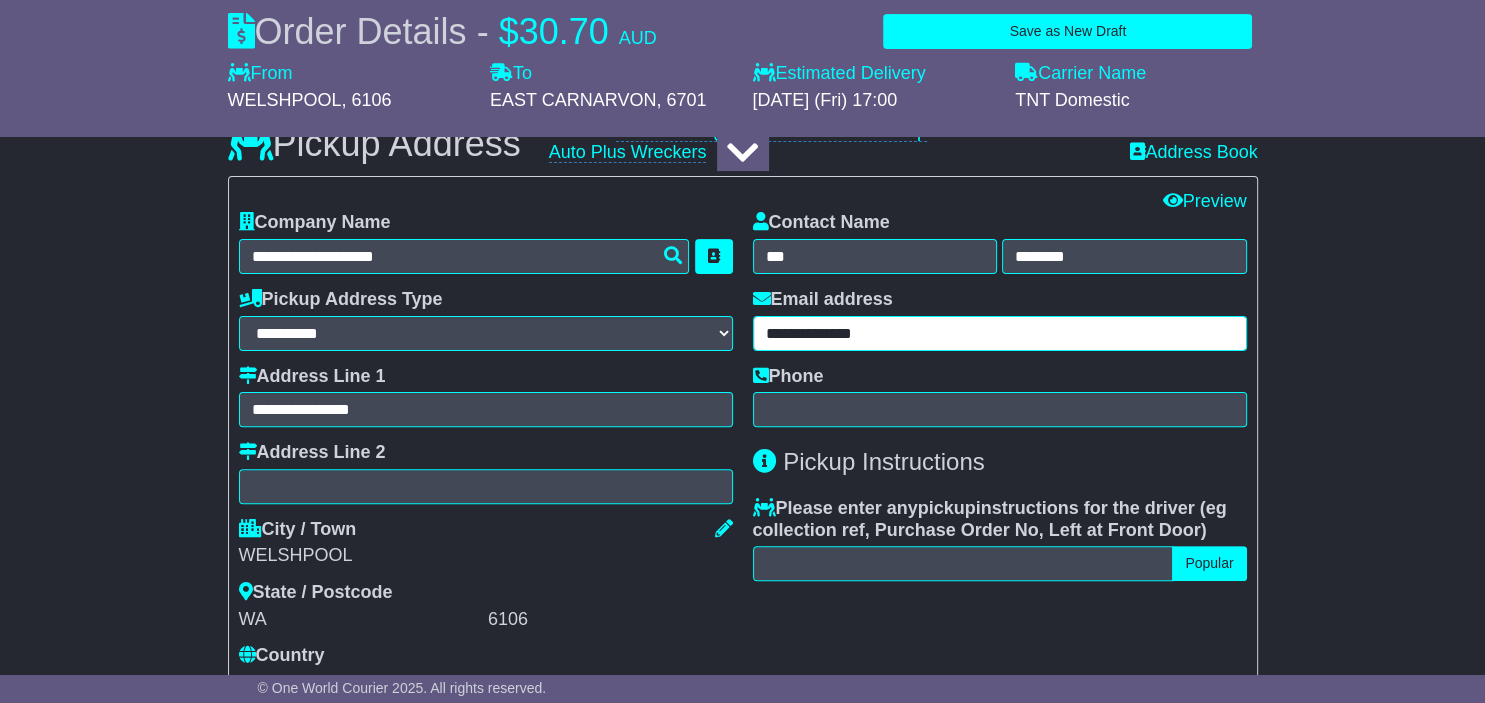 type on "**********" 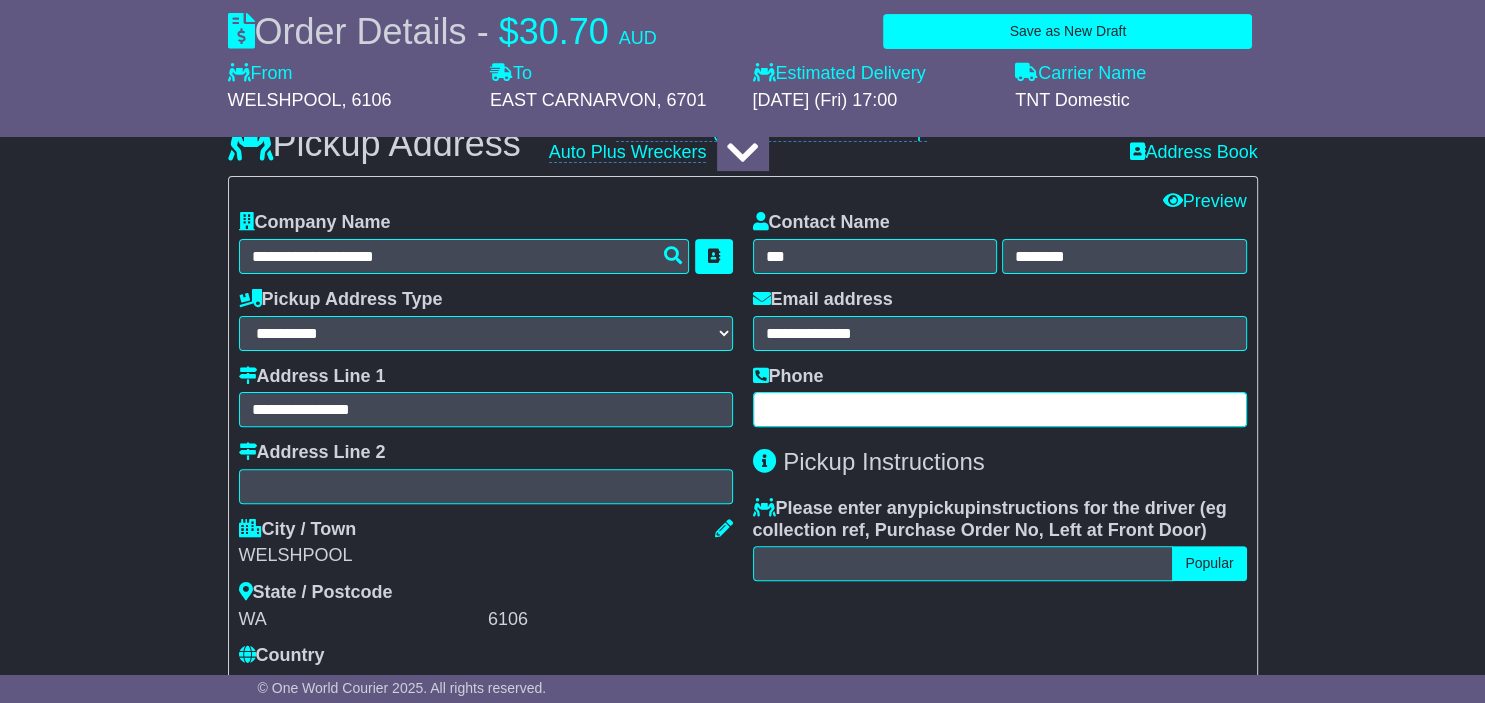 click at bounding box center (1000, 409) 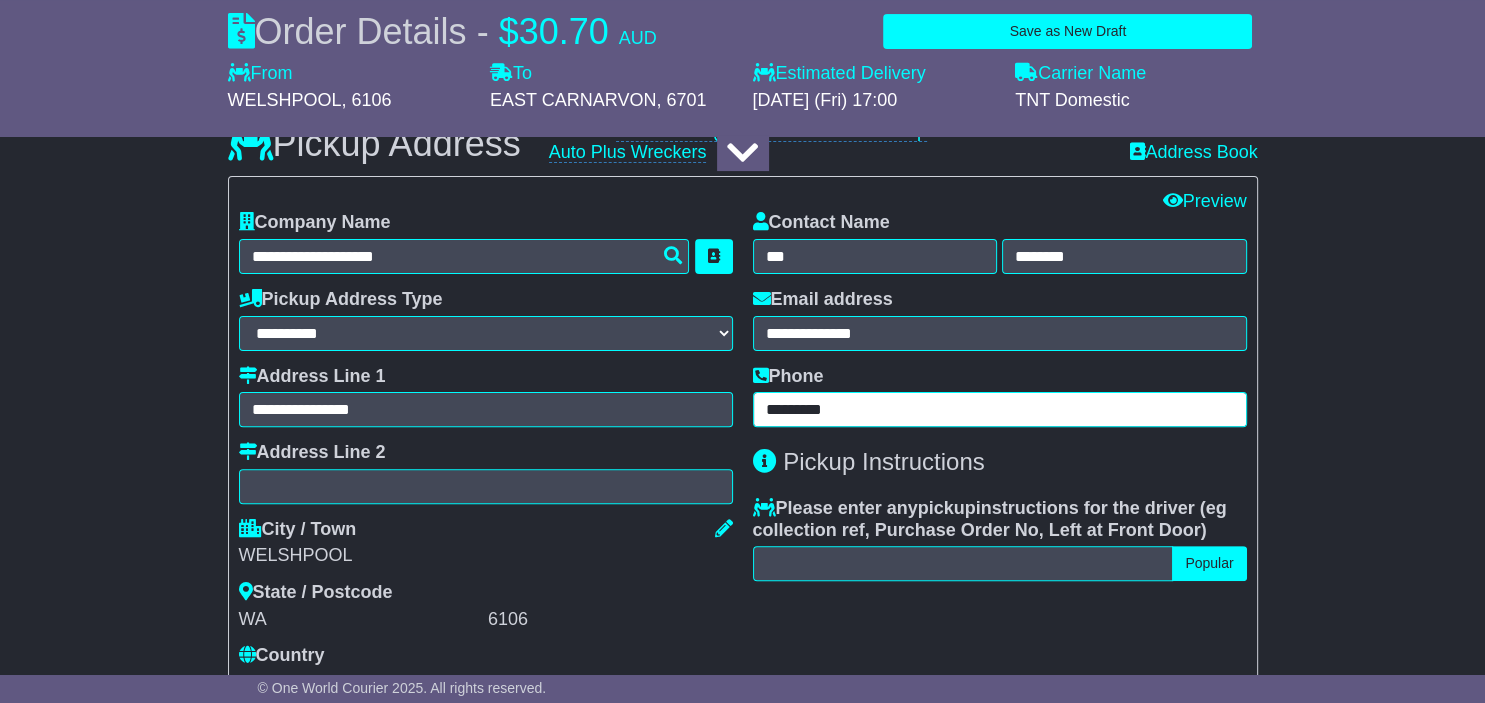 type on "*********" 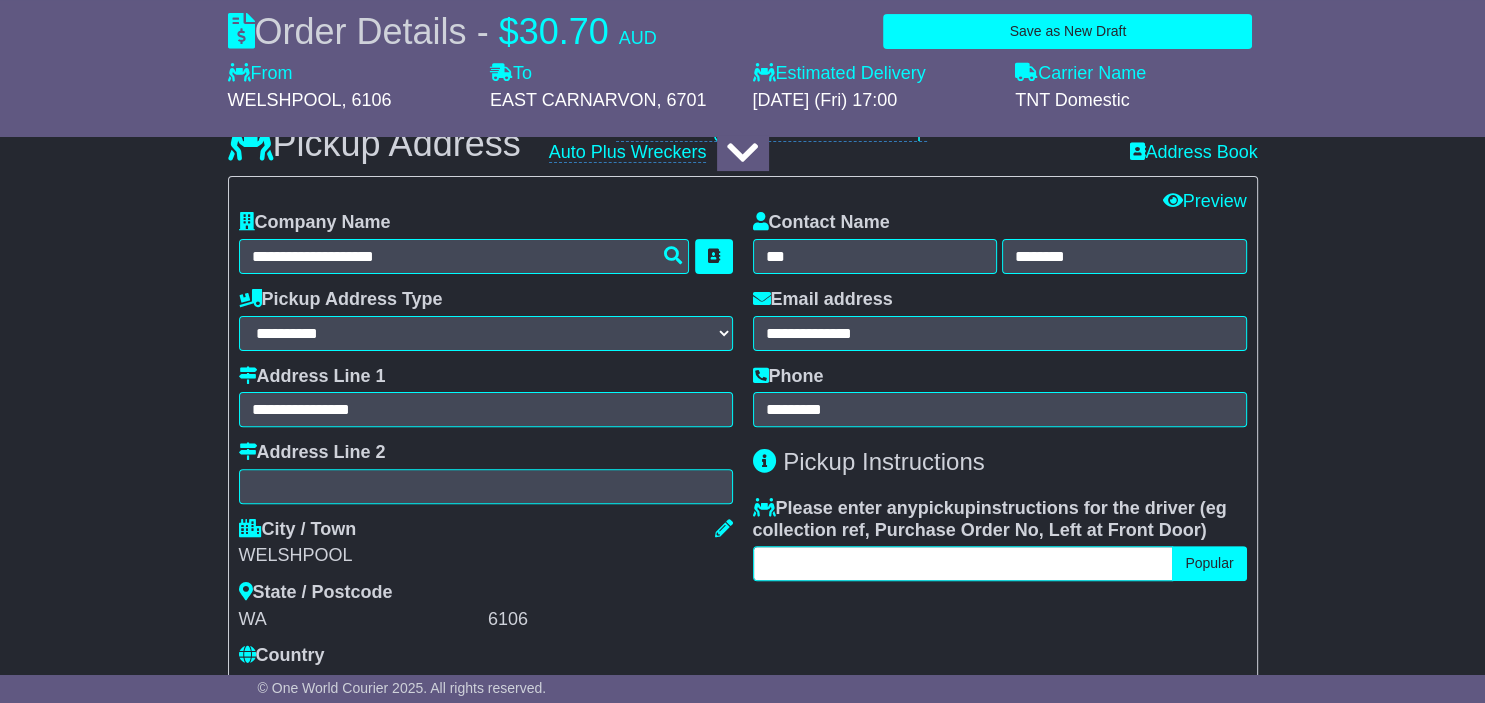 click at bounding box center [963, 563] 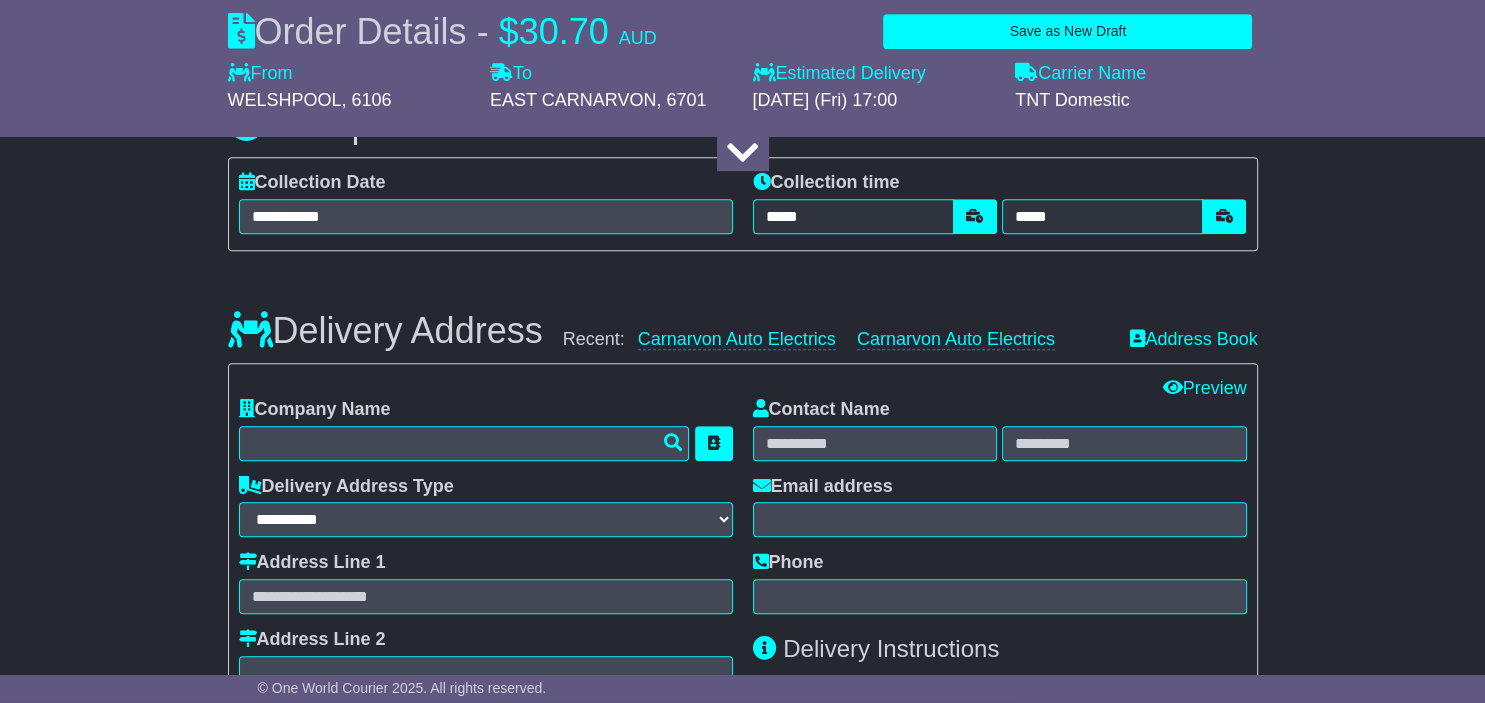scroll, scrollTop: 1267, scrollLeft: 0, axis: vertical 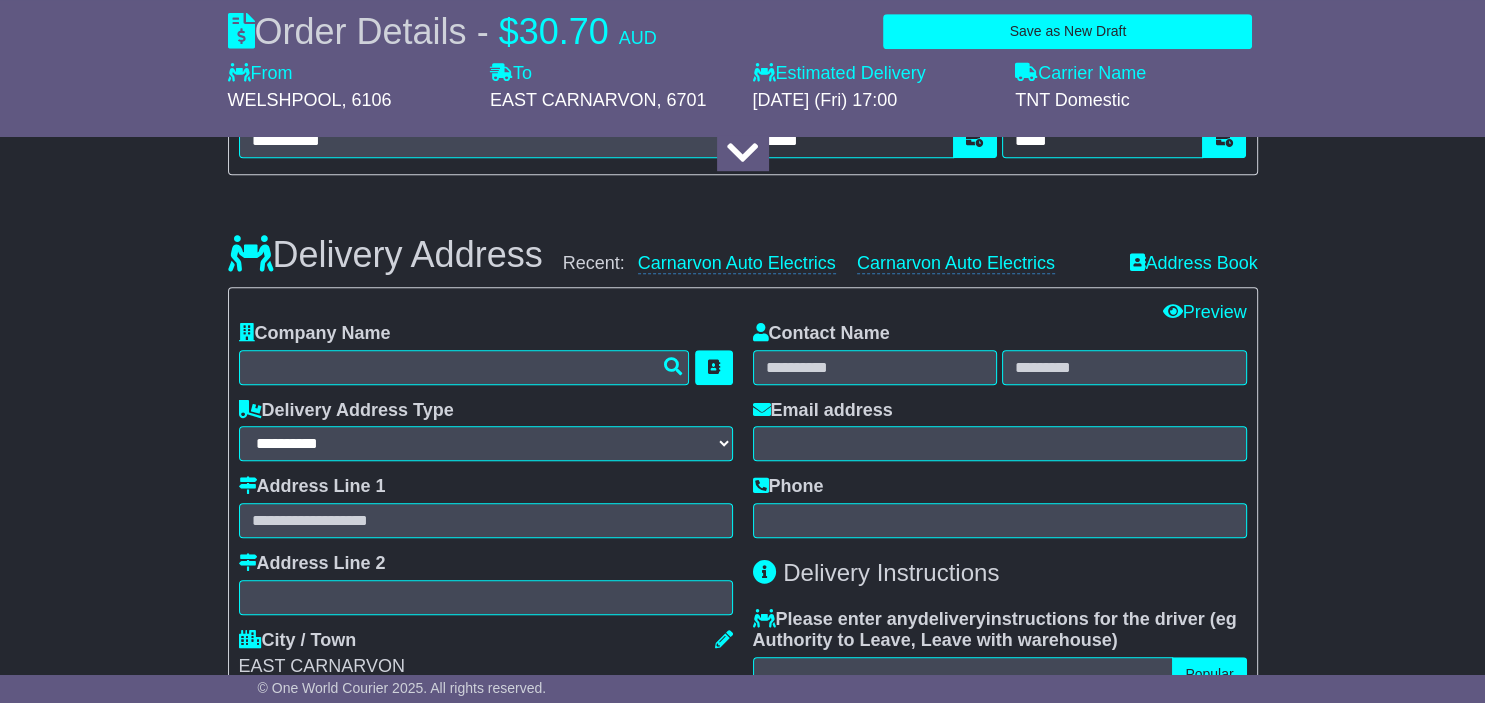 type on "**********" 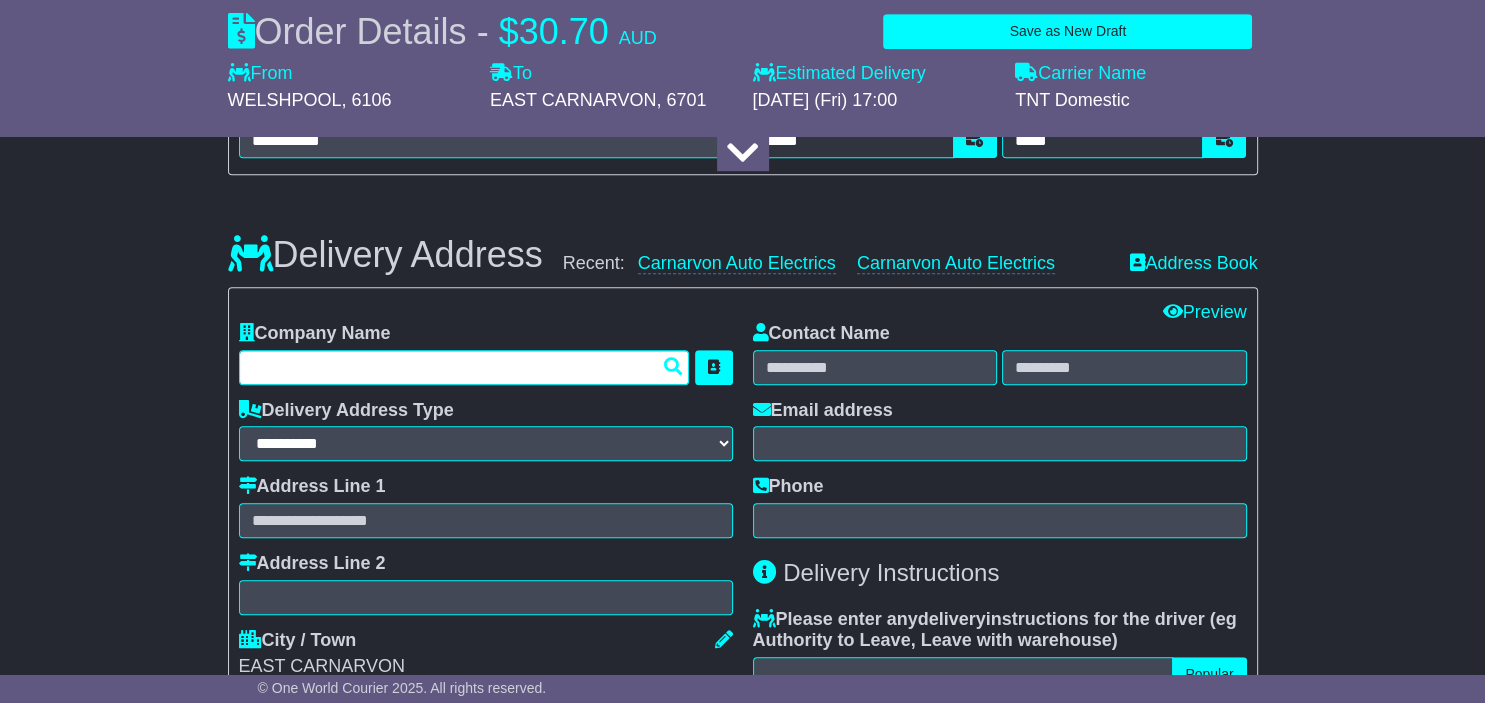 click at bounding box center [464, 367] 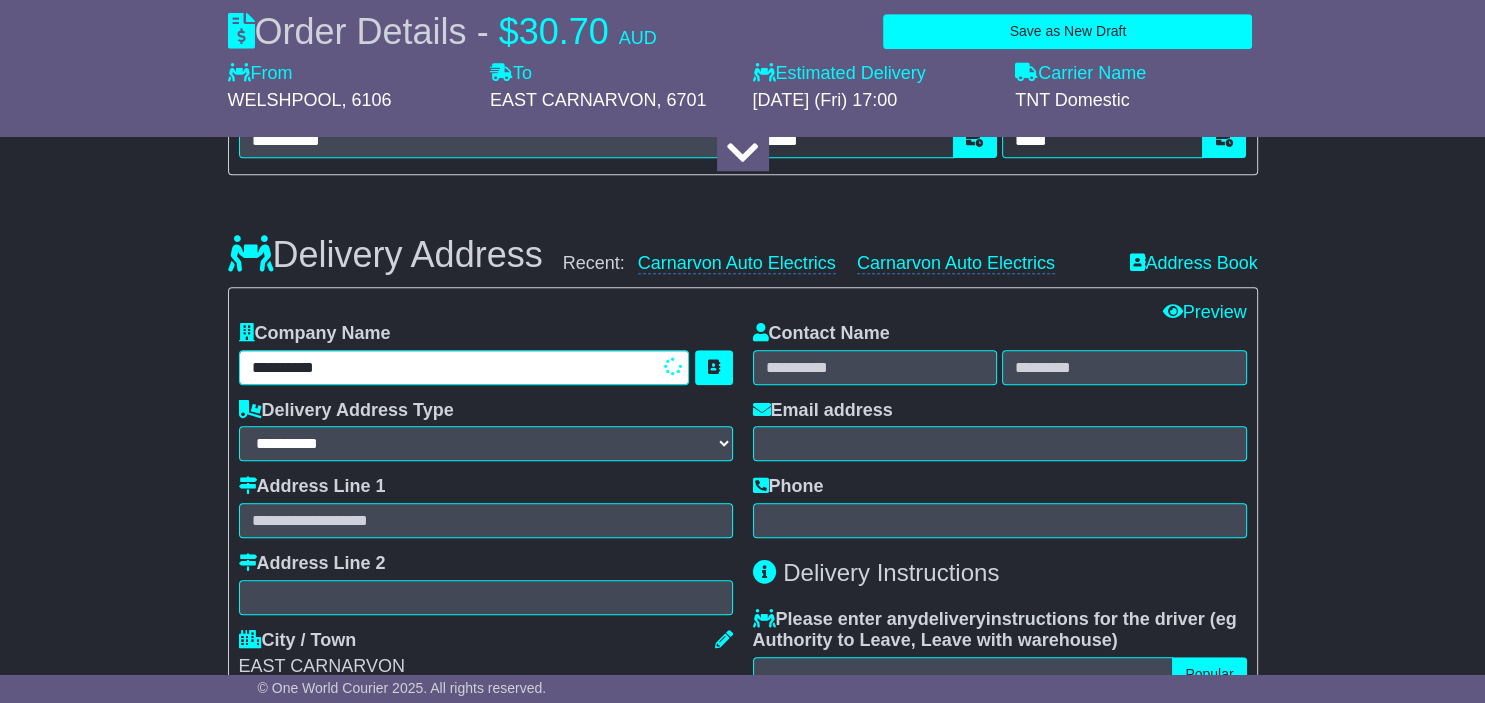 type on "**********" 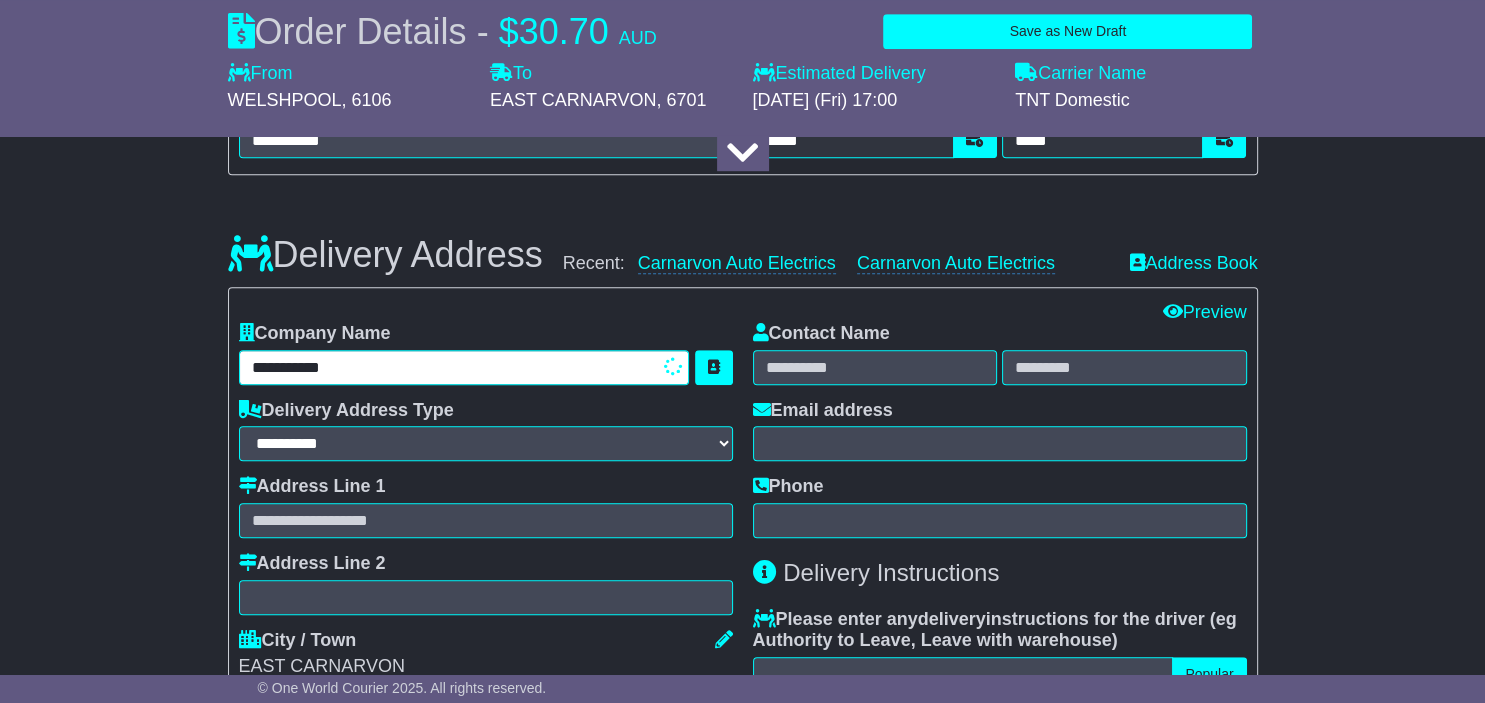 type on "**********" 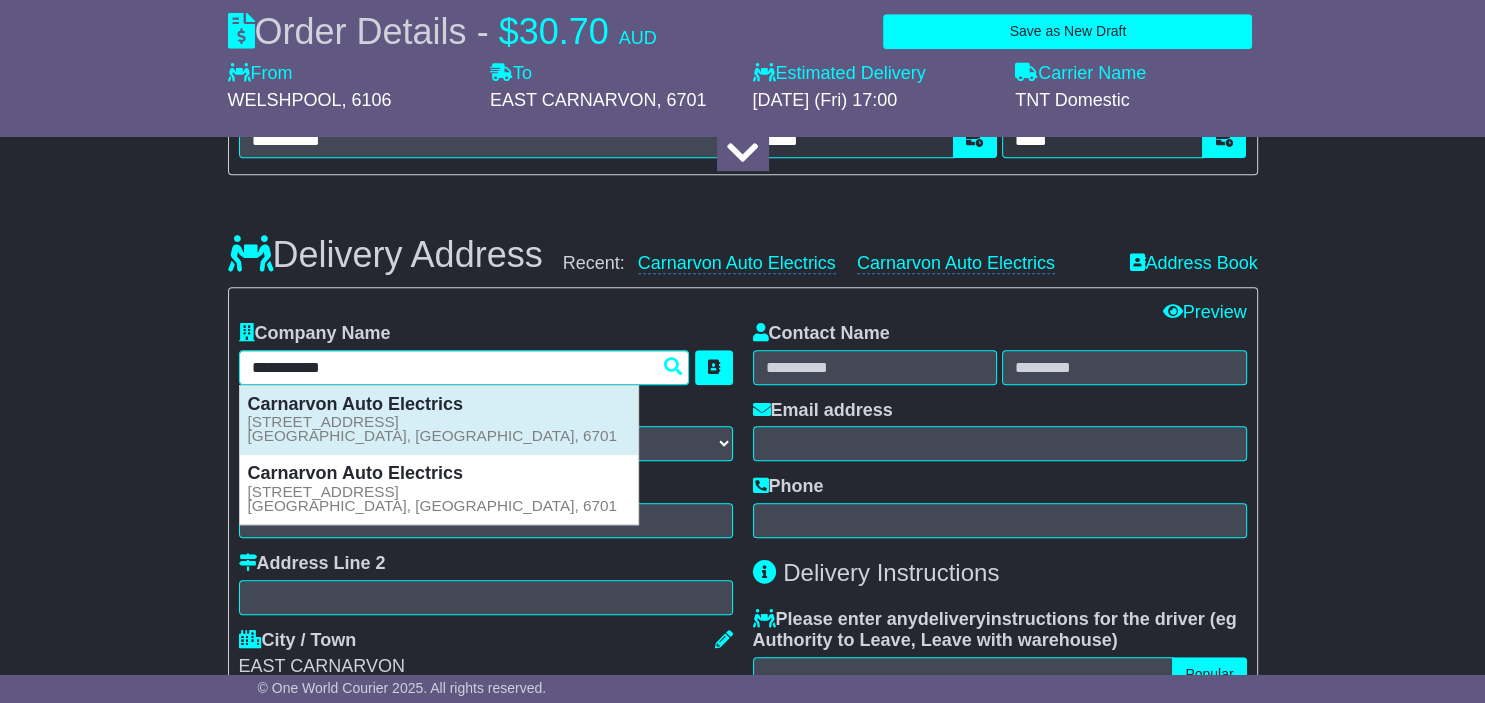 click on "Carnarvon Auto Electrics" at bounding box center (355, 404) 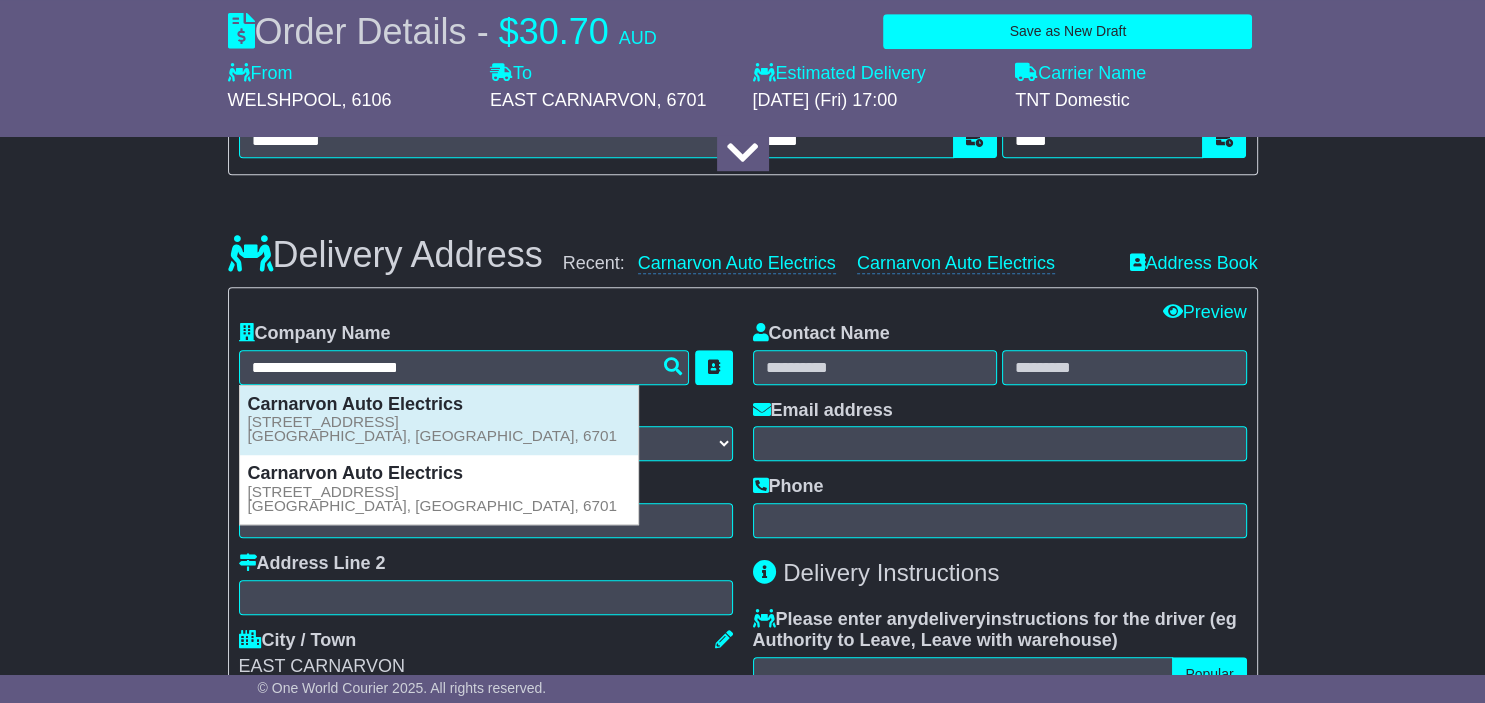 type 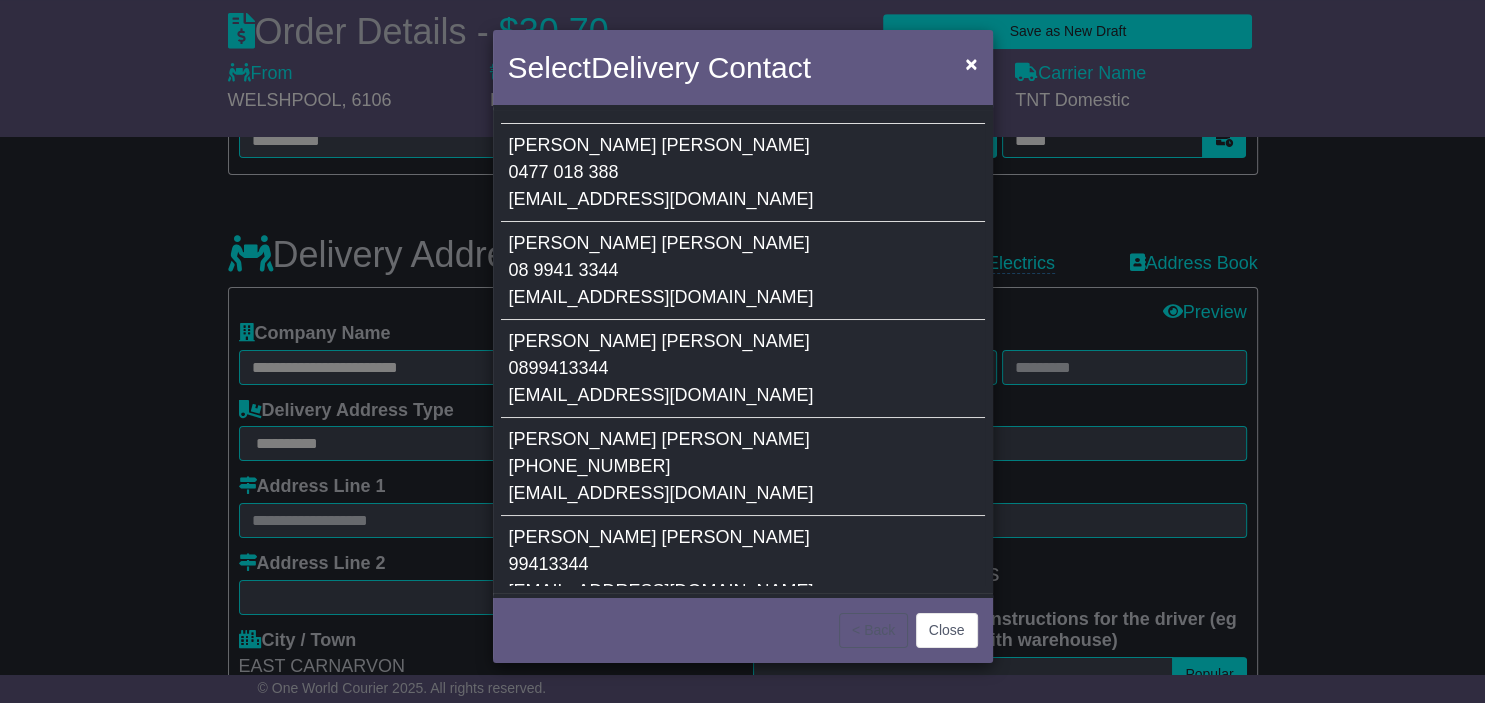 click on "BOB   SMITH
0477 018 388
admin@carnarvonautoelectrics.com.au" at bounding box center (743, 173) 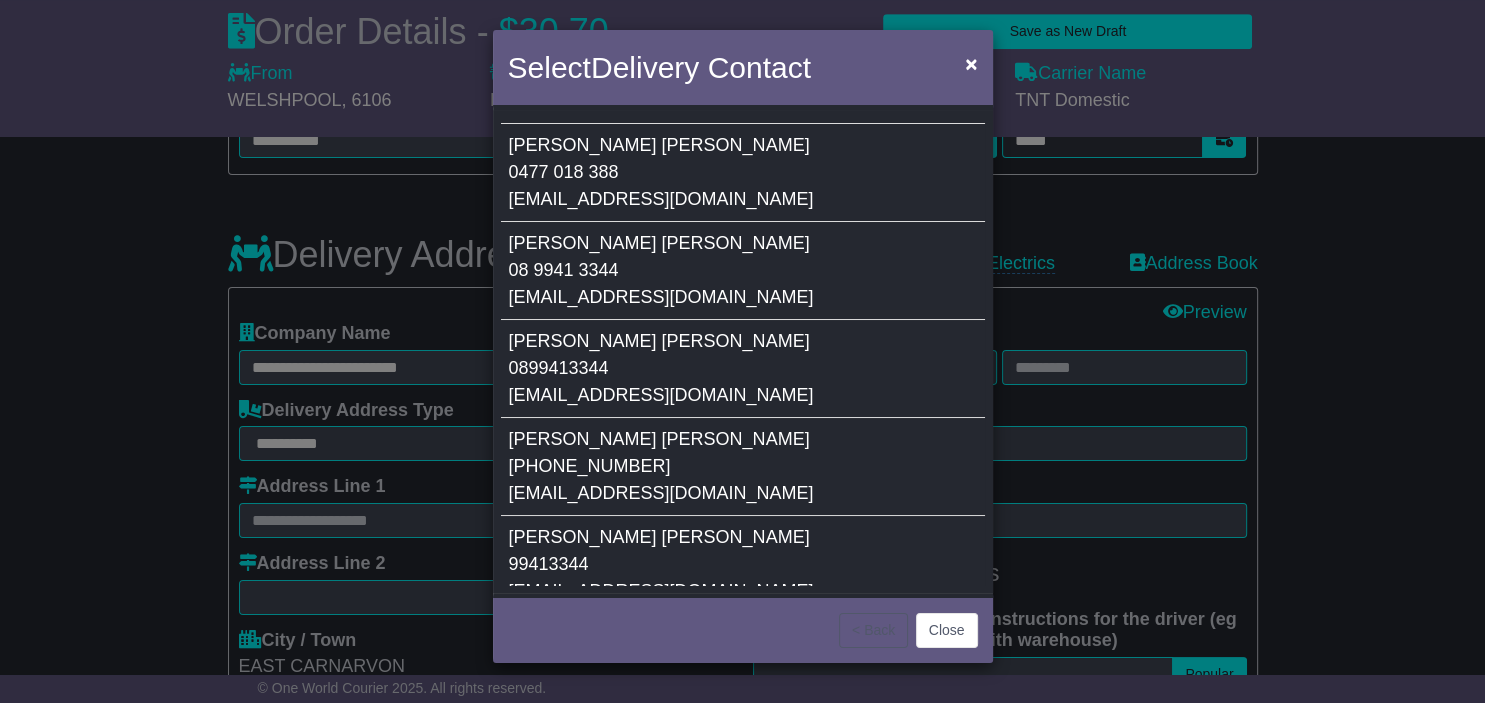 type on "**********" 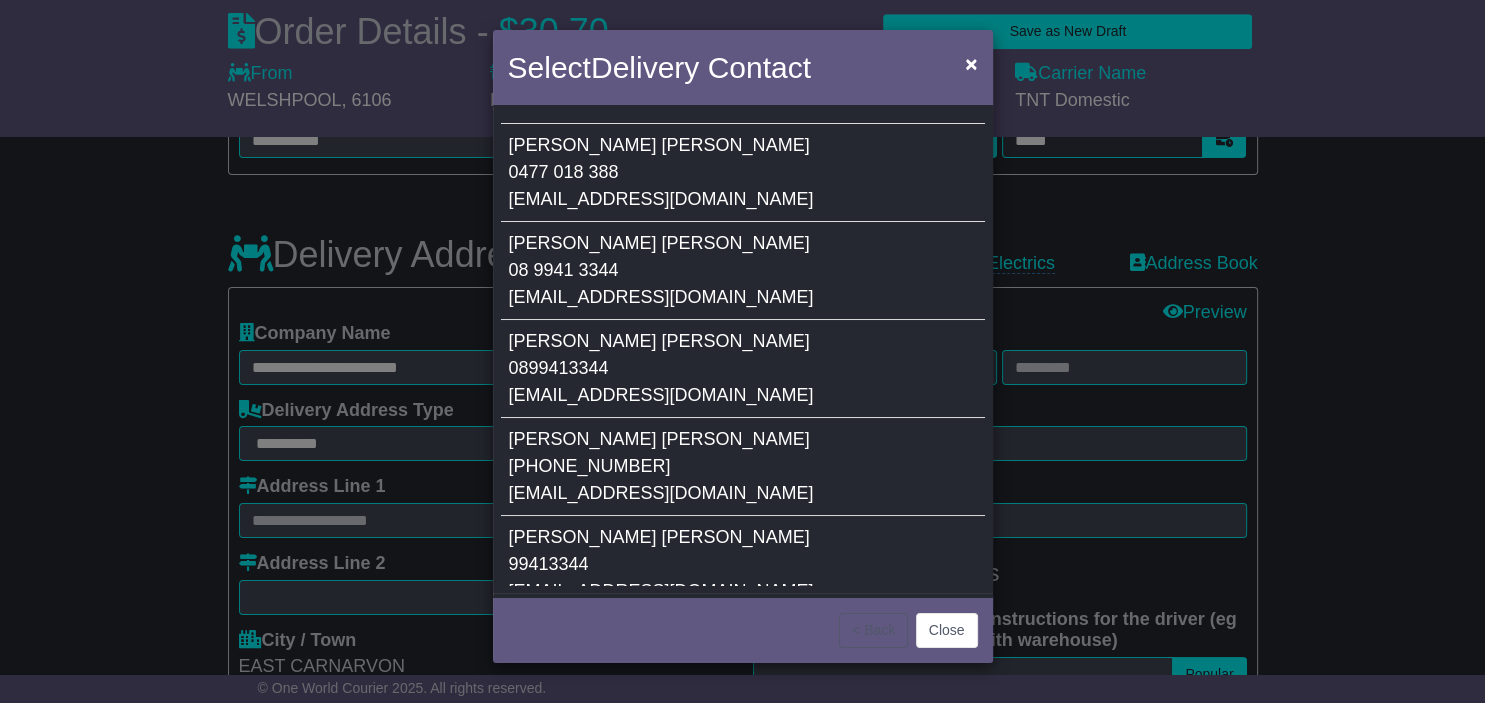 type on "*****" 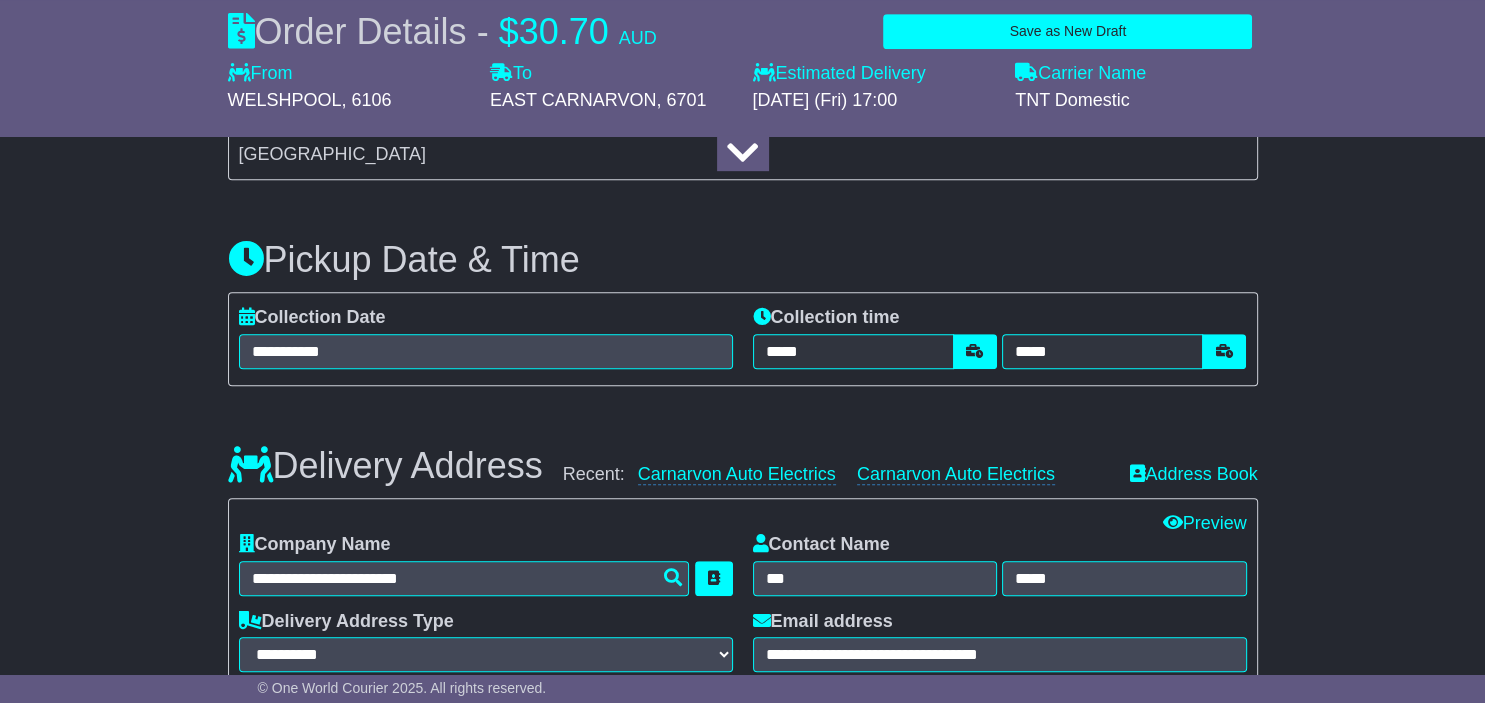 scroll, scrollTop: 528, scrollLeft: 0, axis: vertical 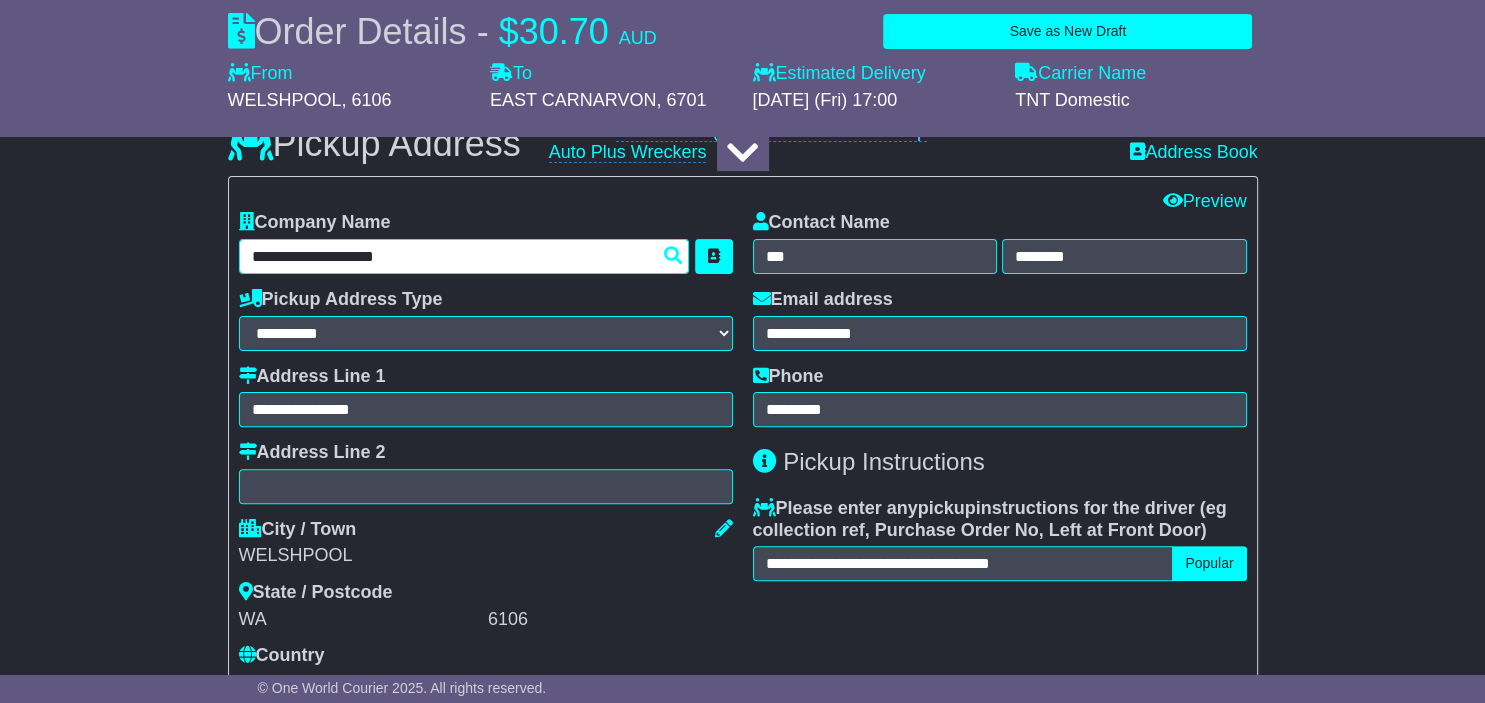 click on "**********" at bounding box center (464, 256) 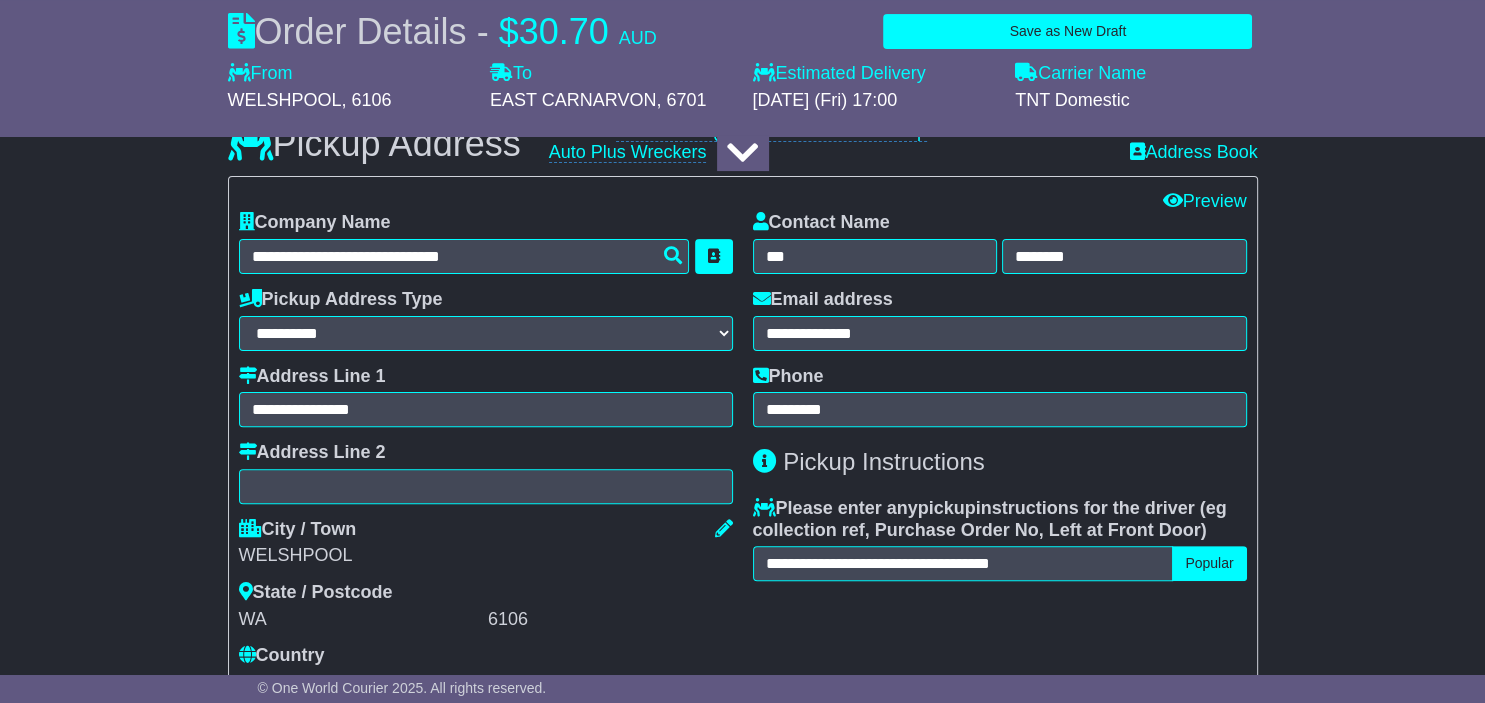 click on "State / Postcode
WA
6106" at bounding box center (486, 606) 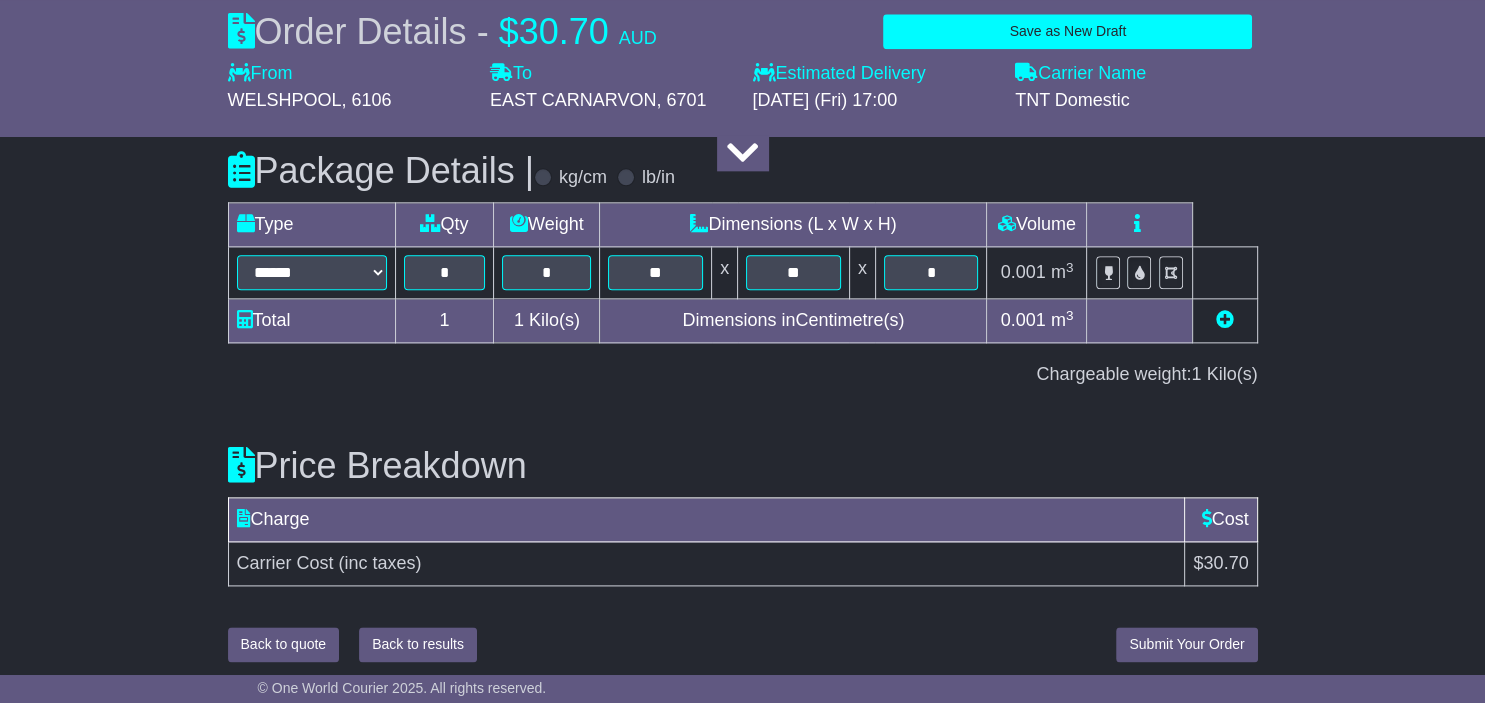 scroll, scrollTop: 2407, scrollLeft: 0, axis: vertical 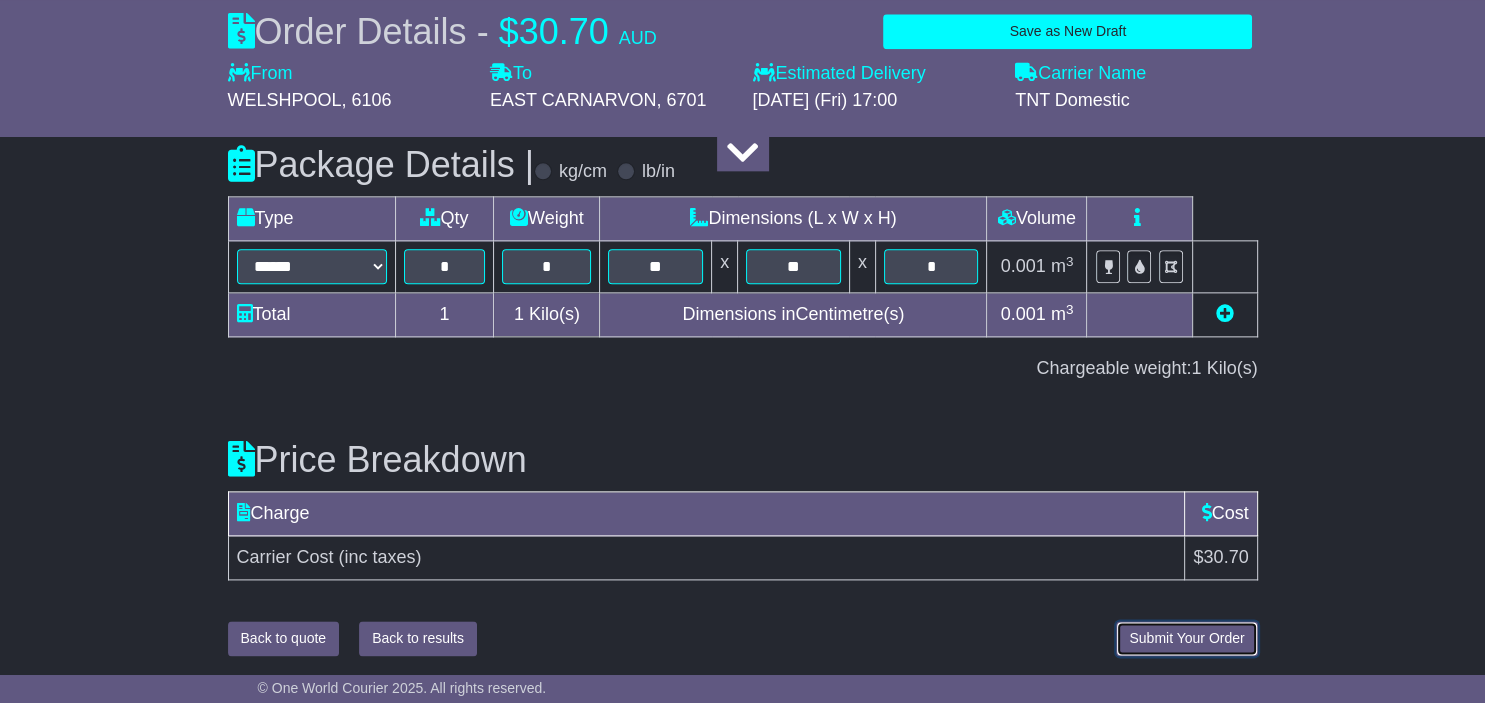 click on "Submit Your Order" at bounding box center [1186, 638] 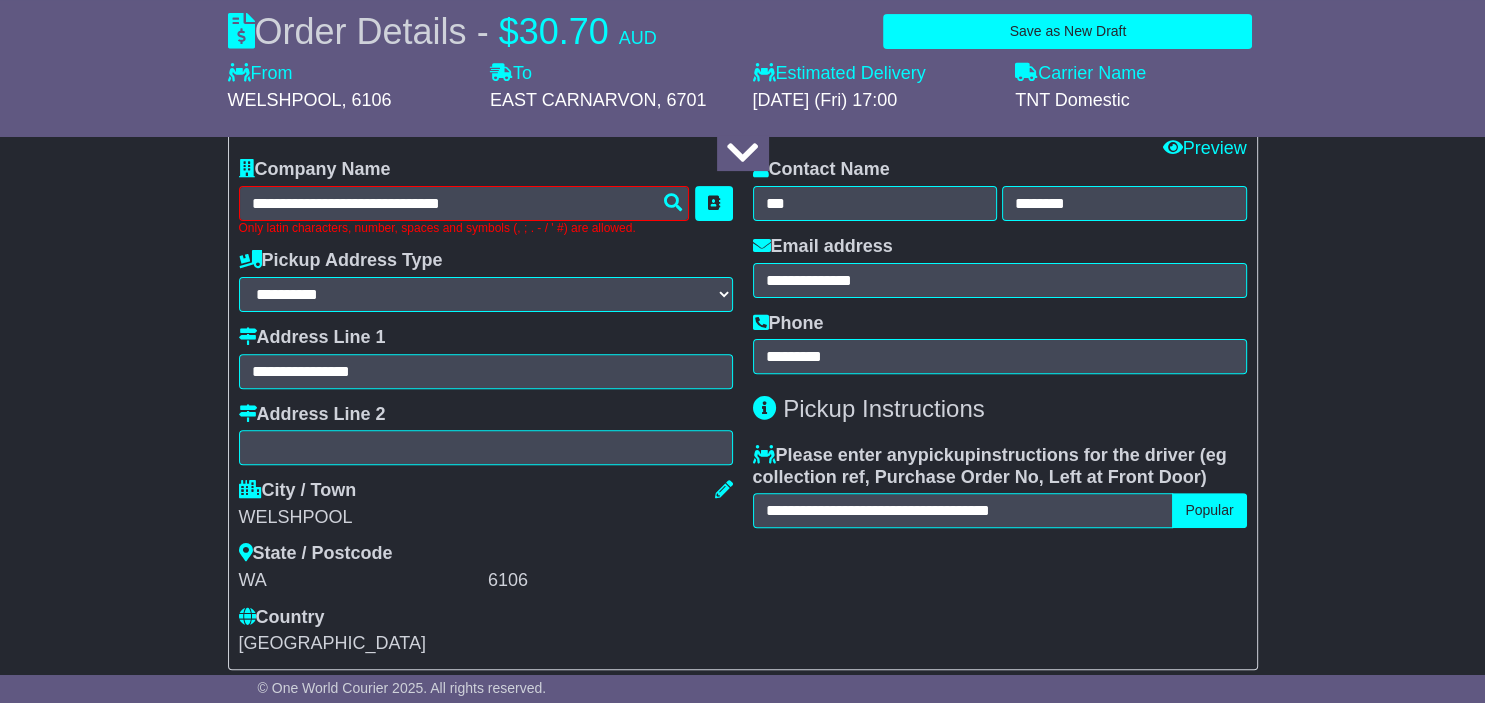 scroll, scrollTop: 580, scrollLeft: 0, axis: vertical 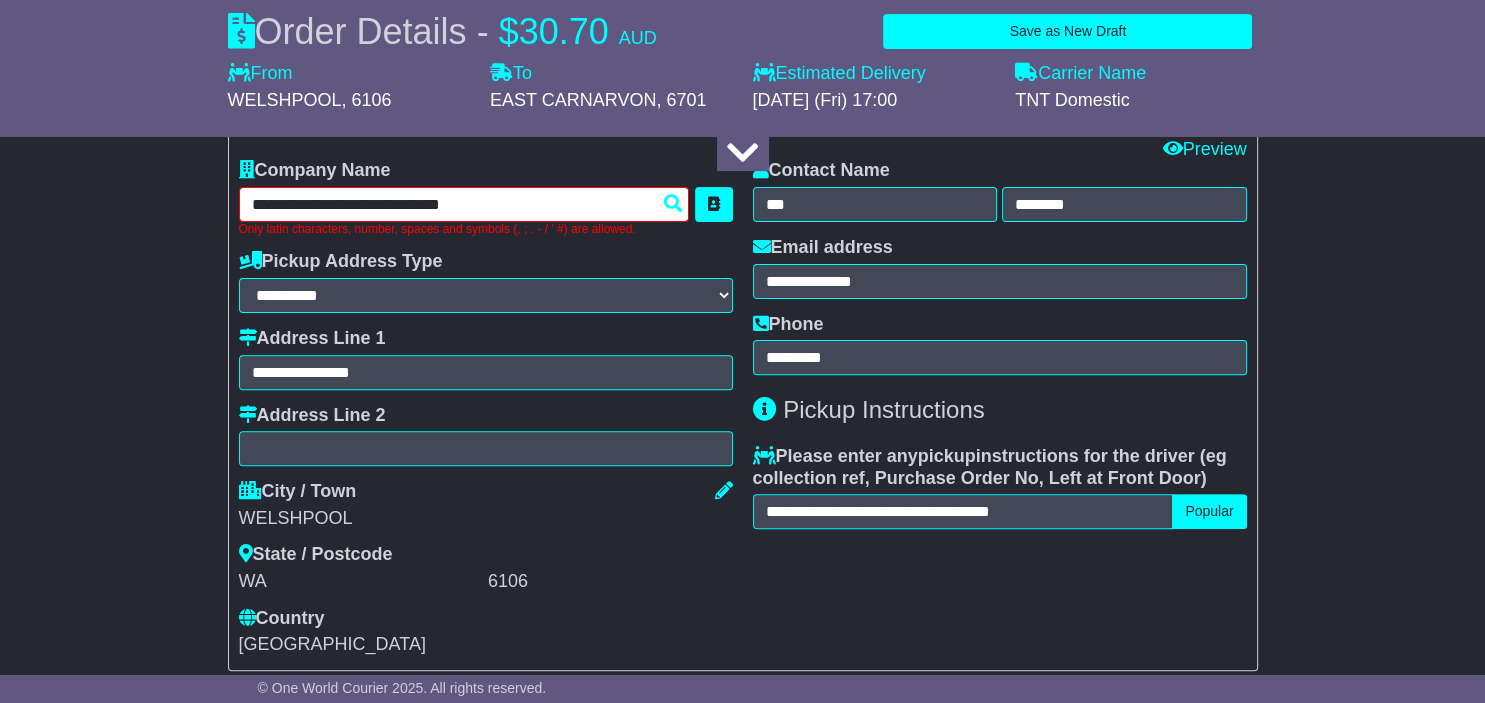 click on "**********" at bounding box center (464, 204) 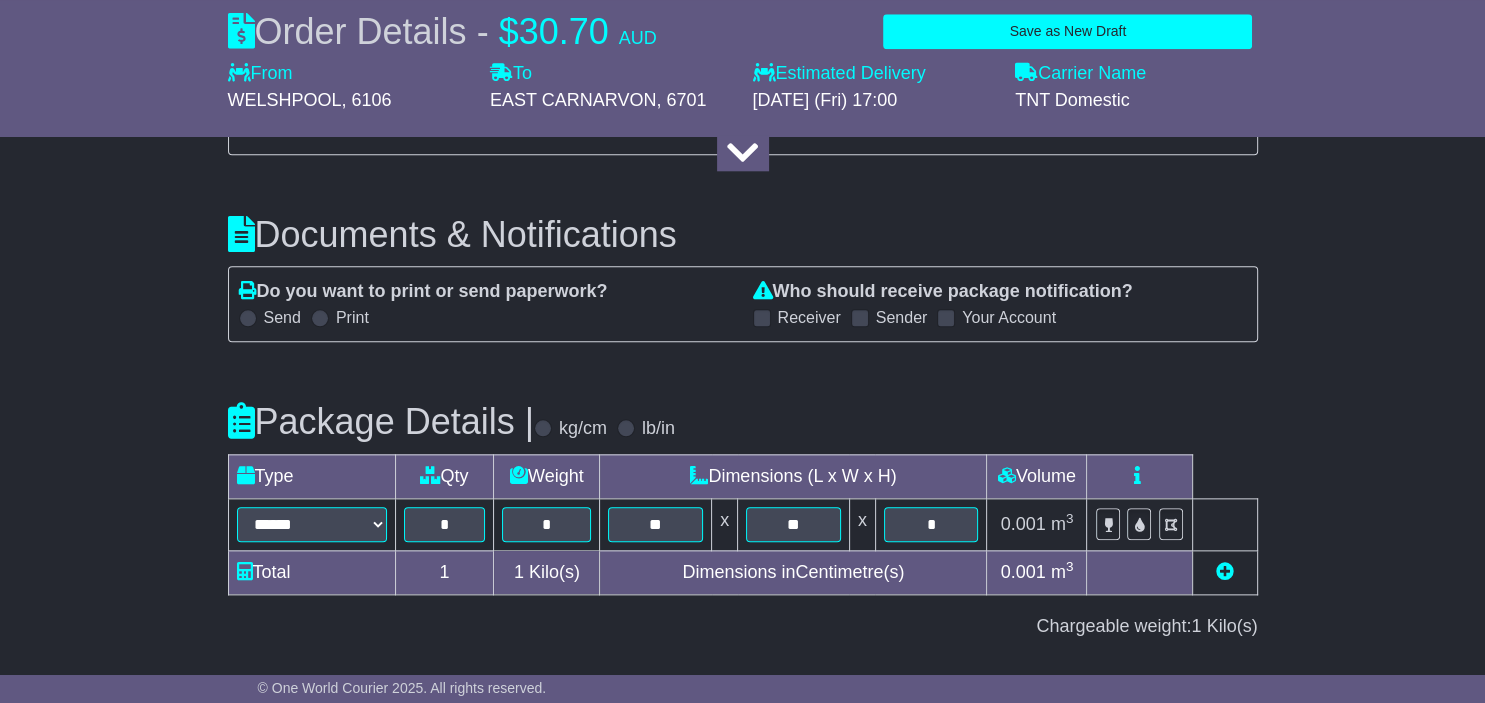 scroll, scrollTop: 2421, scrollLeft: 0, axis: vertical 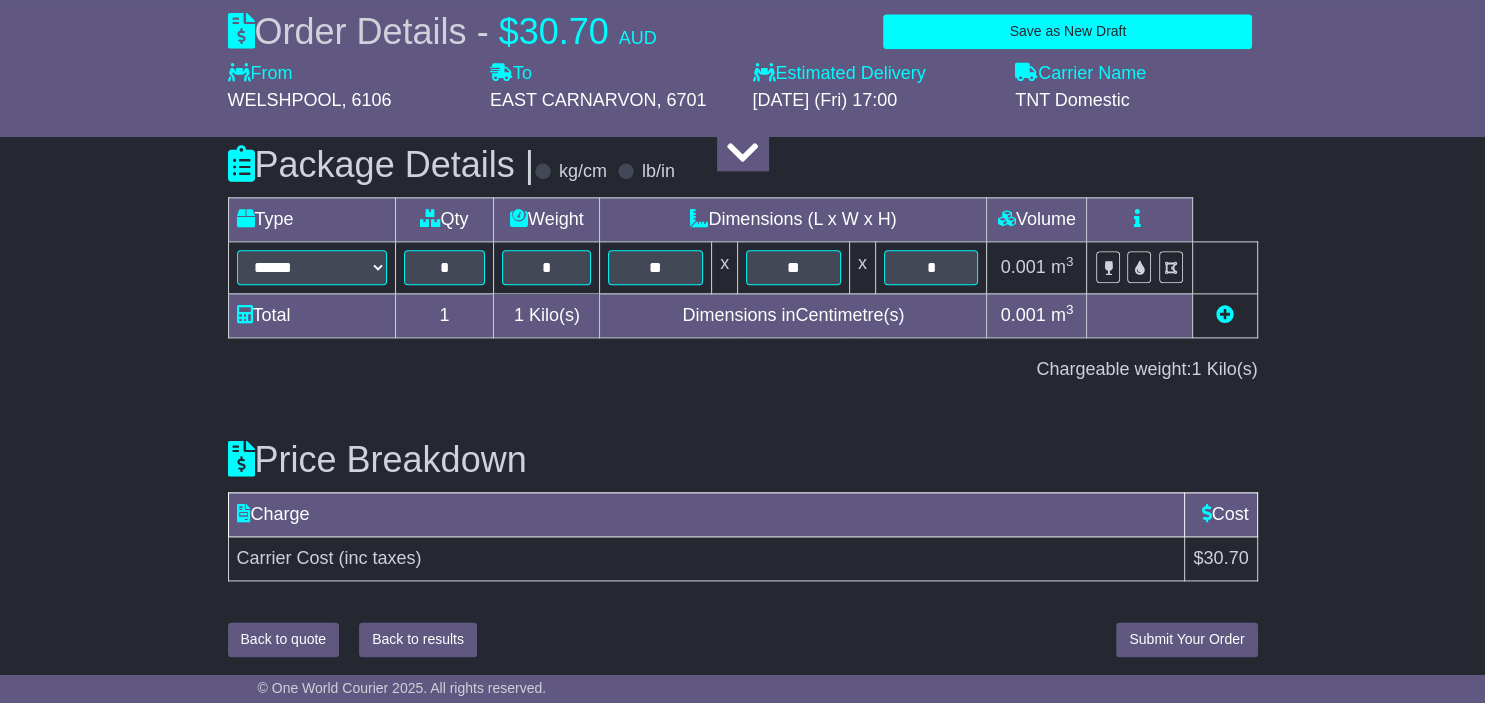 type on "**********" 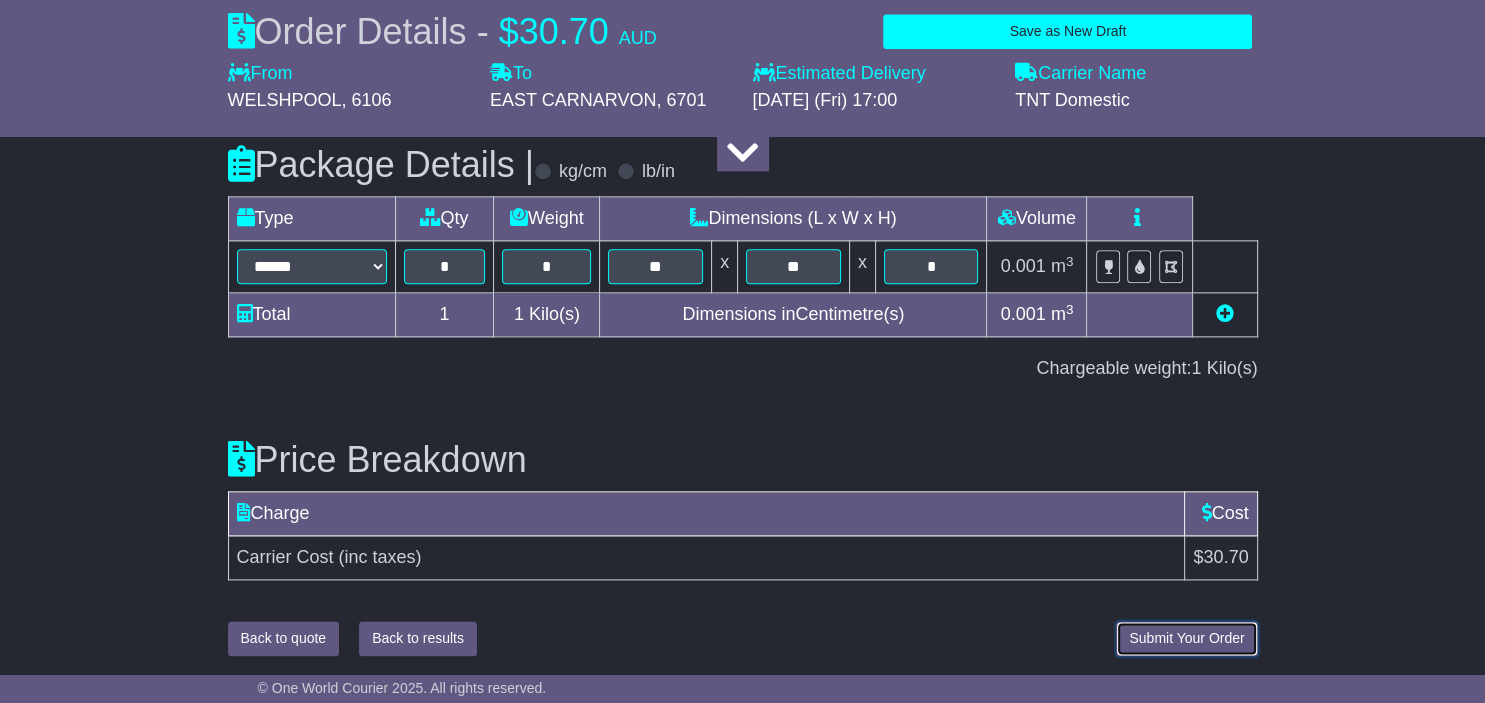 click on "Submit Your Order" at bounding box center [1186, 638] 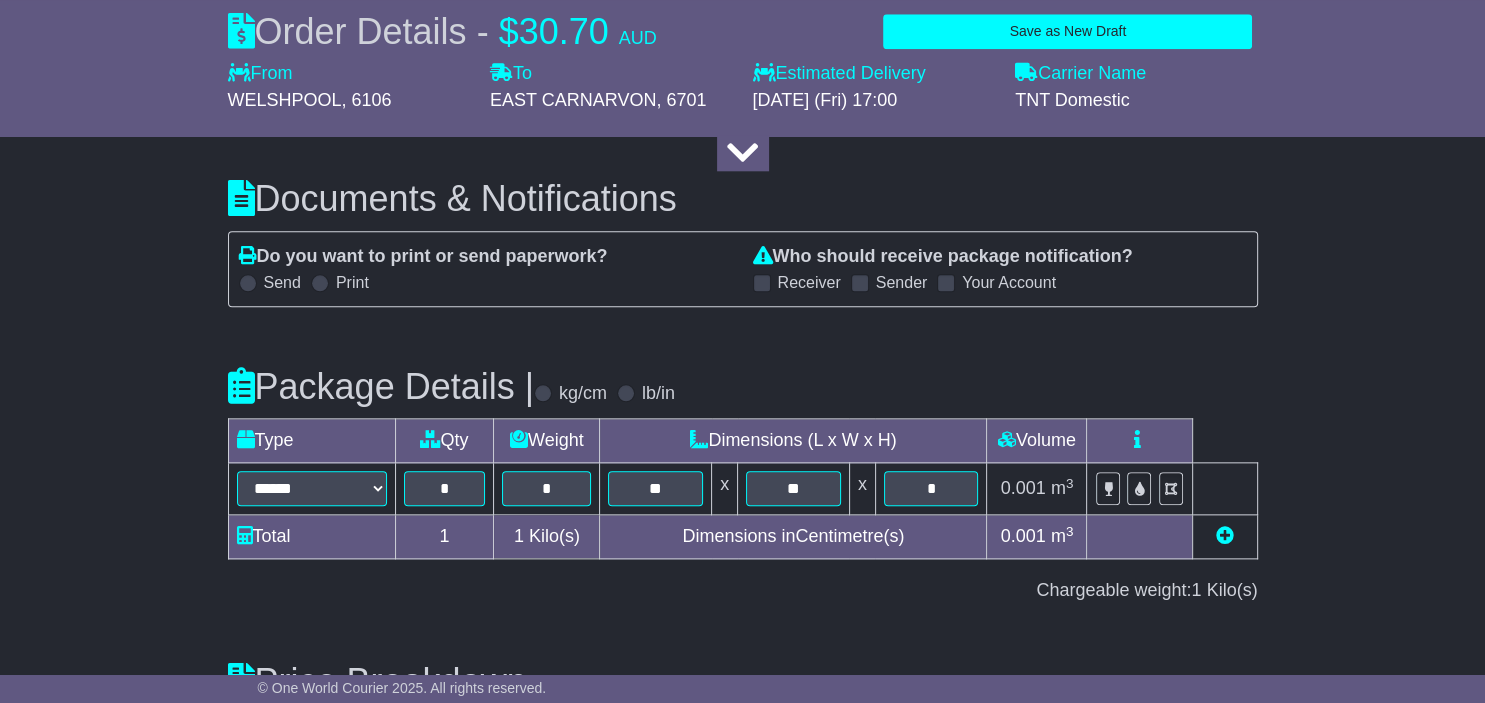 scroll, scrollTop: 2482, scrollLeft: 0, axis: vertical 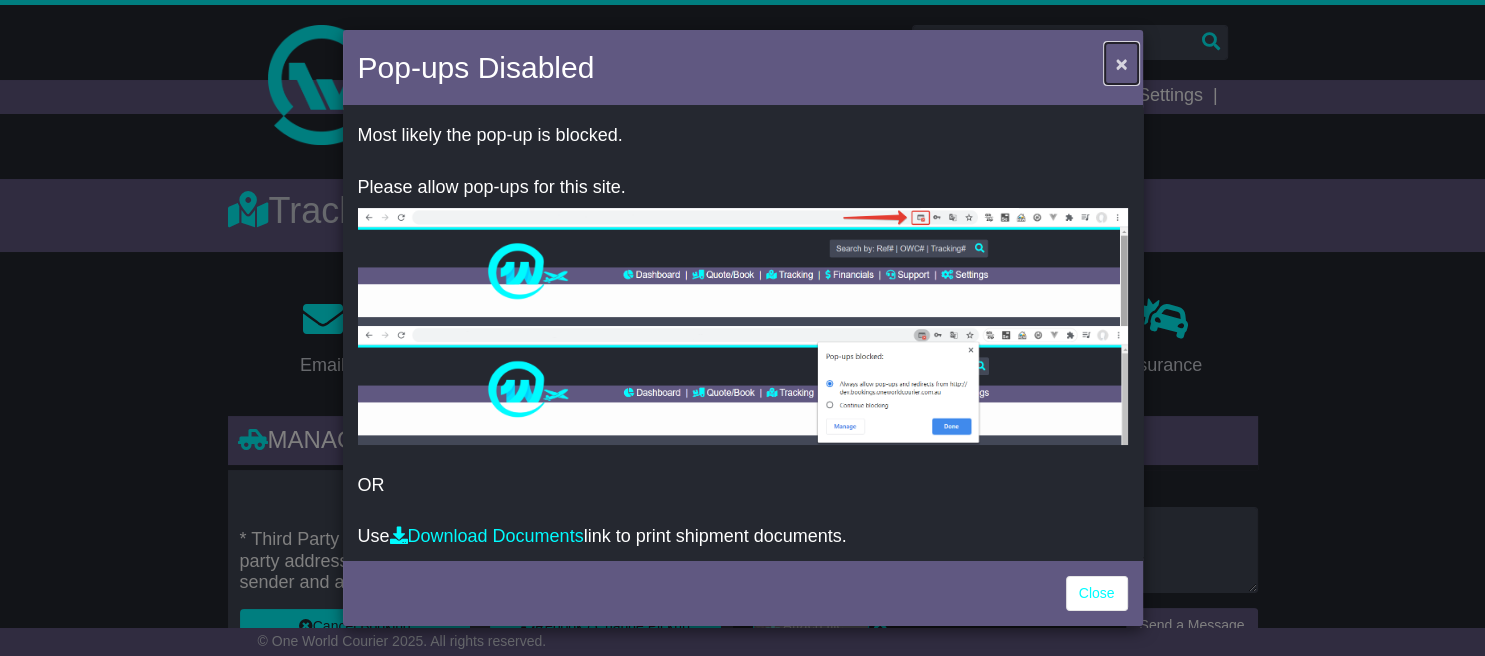 click on "×" at bounding box center [1121, 63] 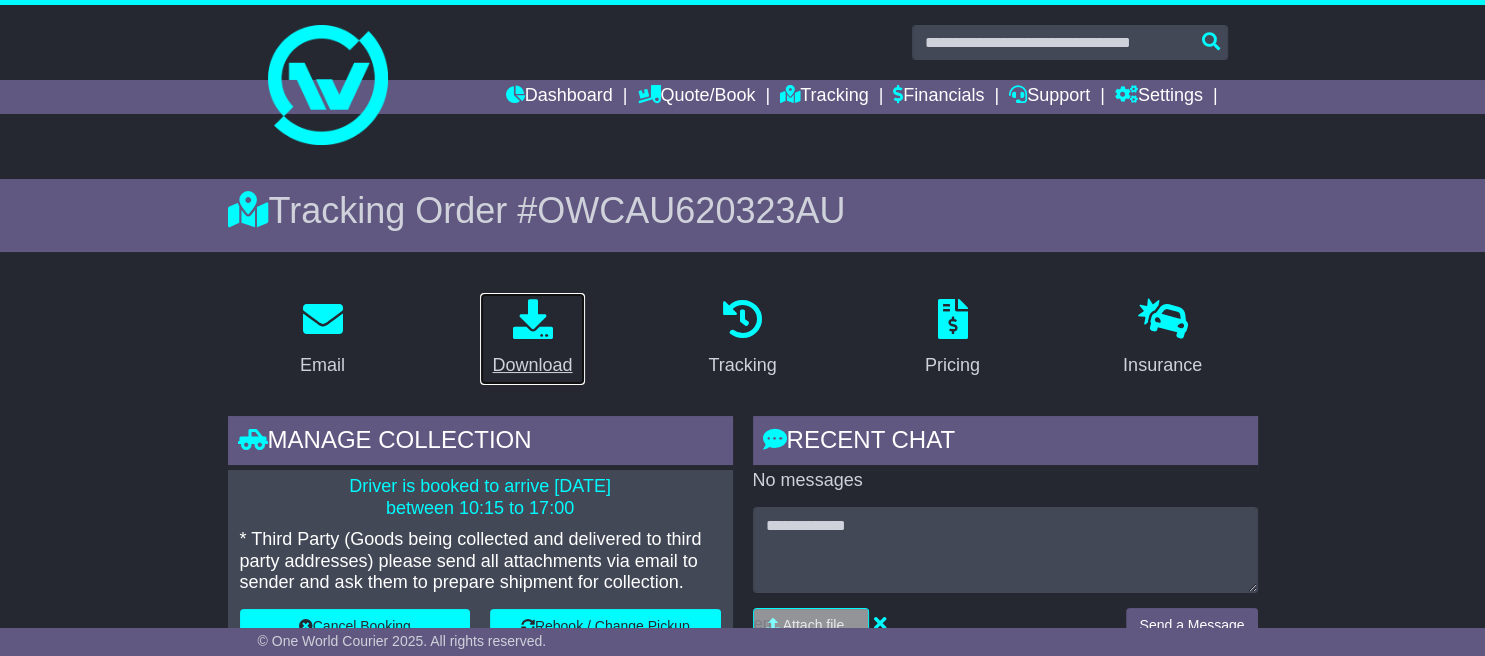 click on "Download" at bounding box center (532, 365) 